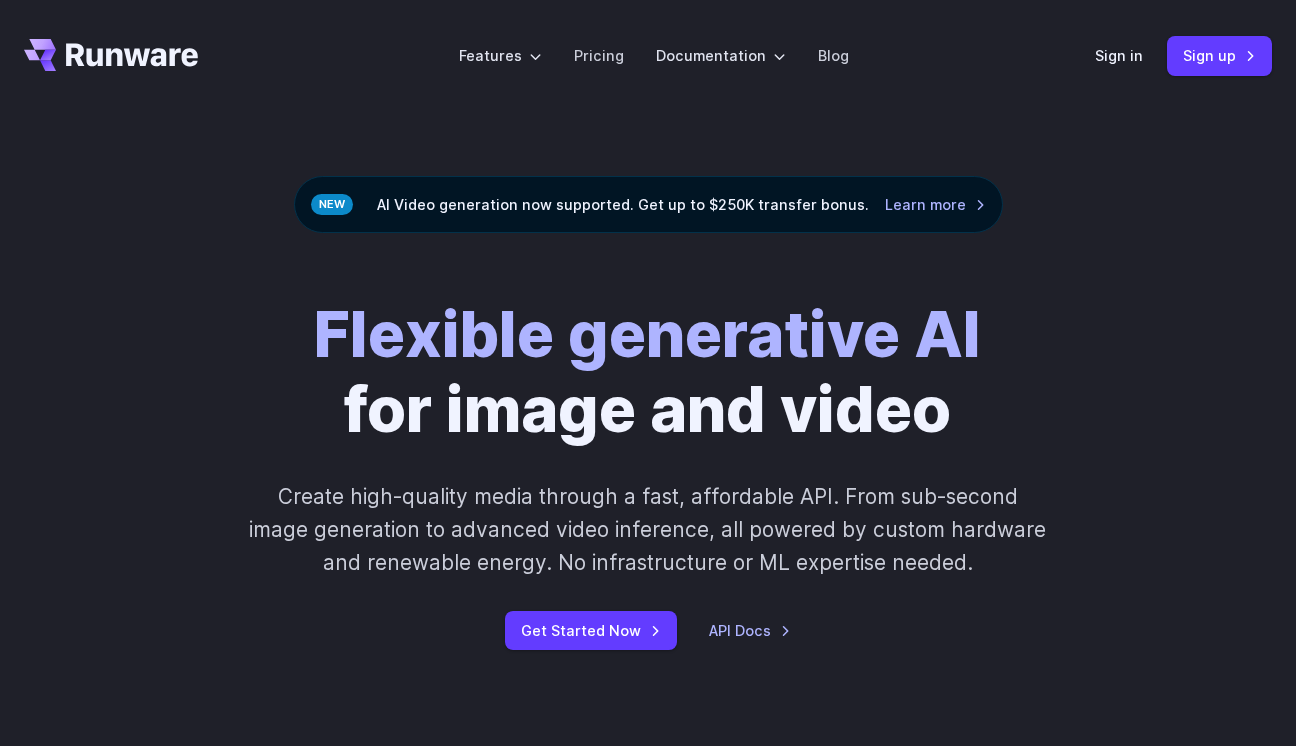 scroll, scrollTop: 0, scrollLeft: 0, axis: both 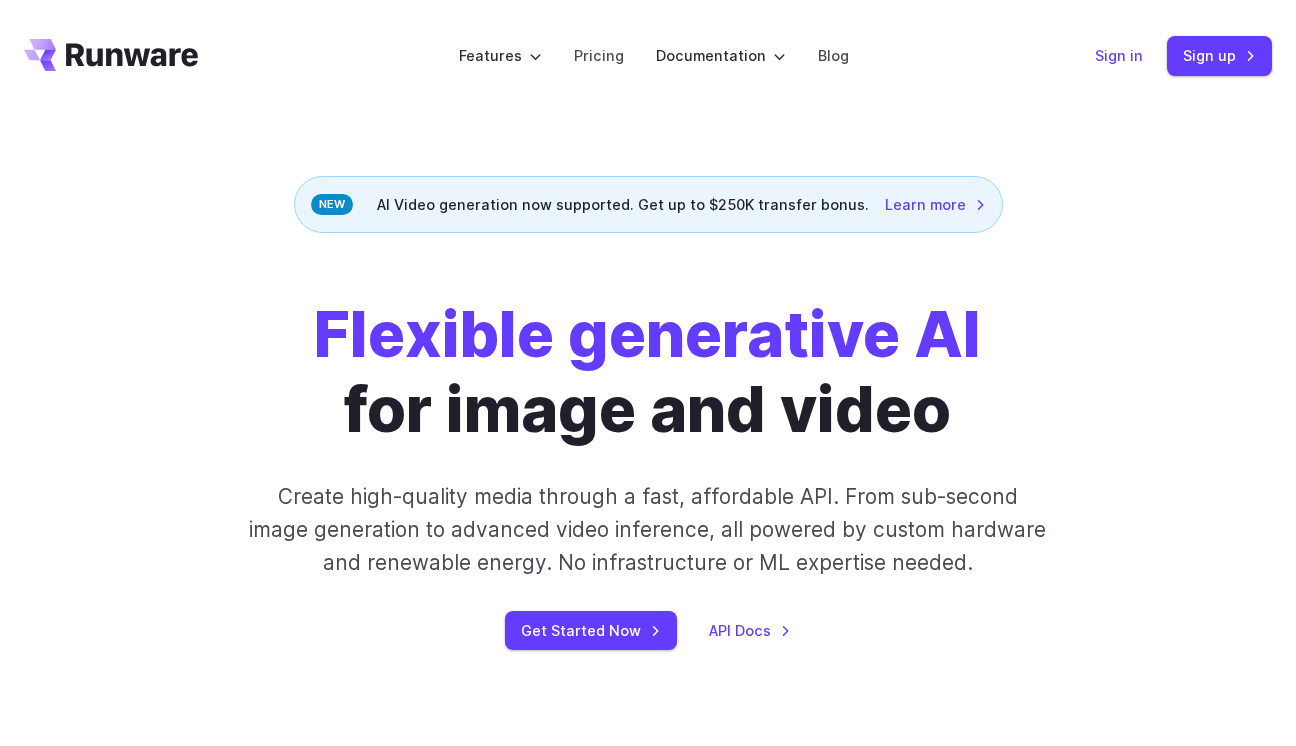 click on "Sign in" at bounding box center [1119, 55] 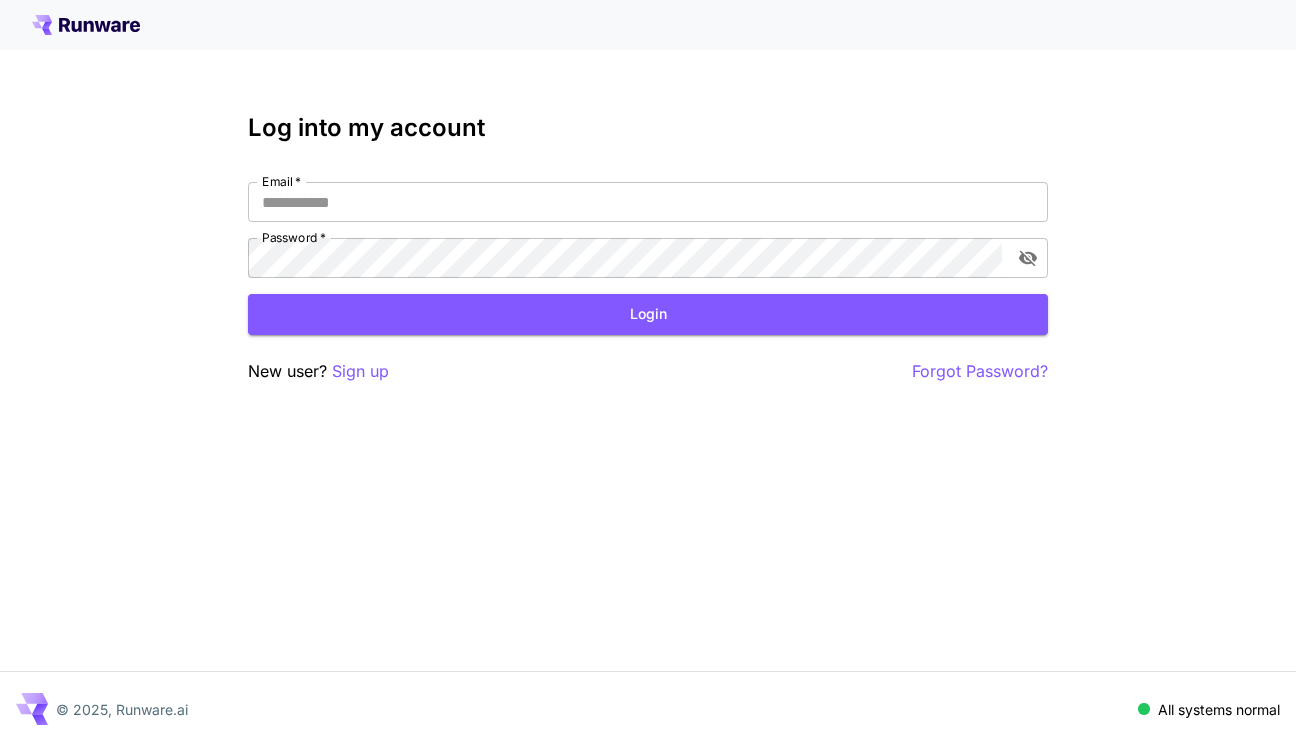 scroll, scrollTop: 0, scrollLeft: 0, axis: both 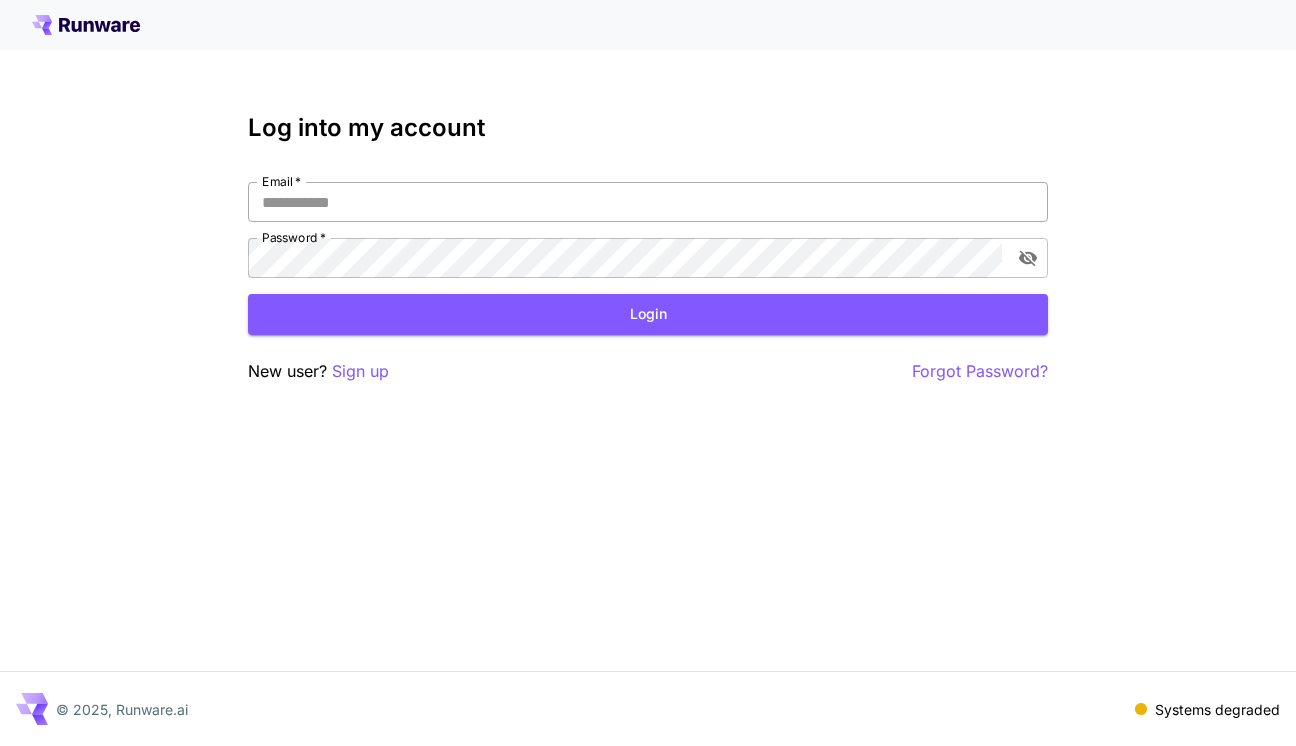 click on "Email   *" at bounding box center (648, 202) 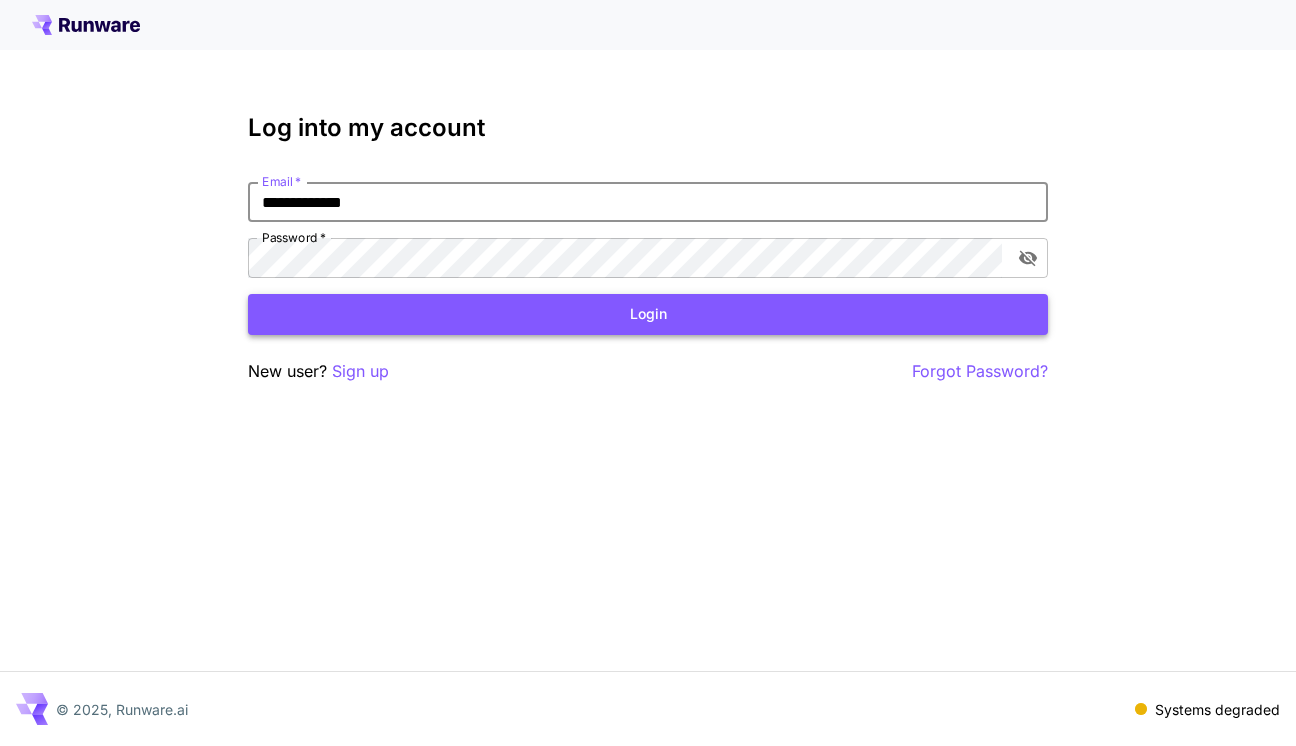 click on "Login" at bounding box center [648, 314] 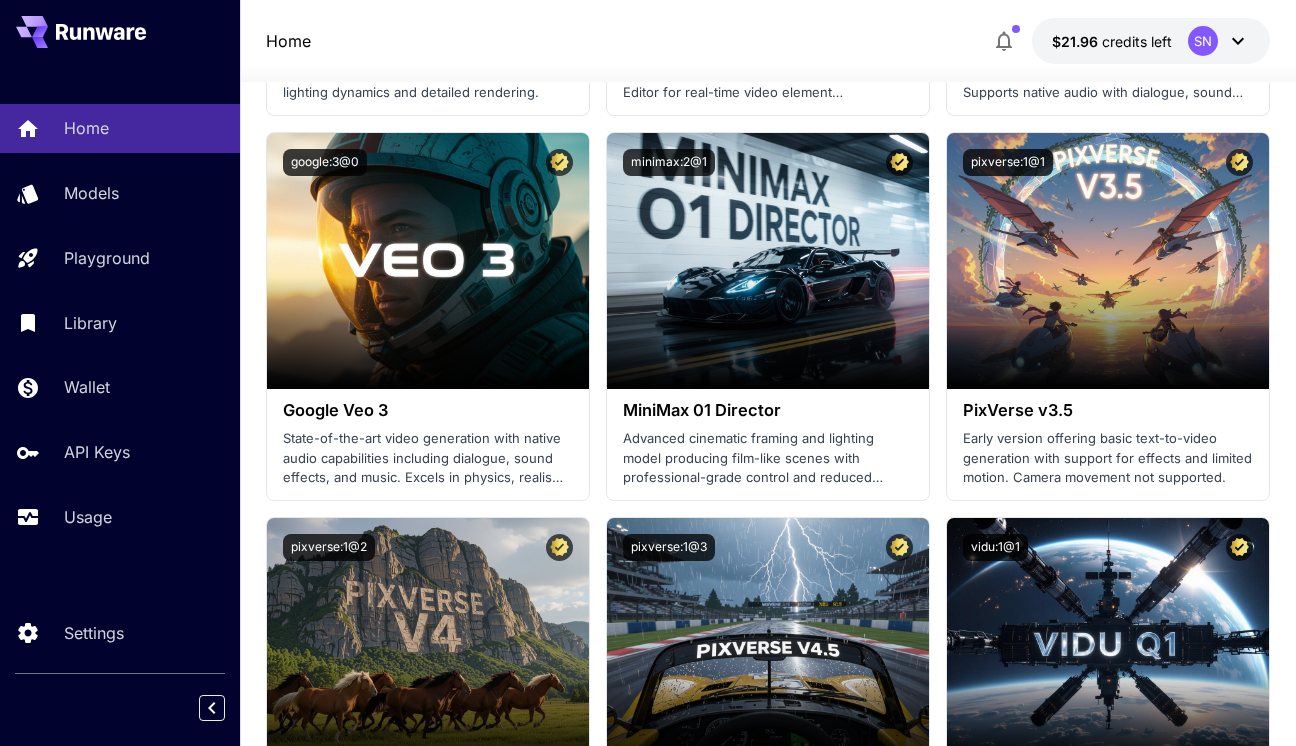 scroll, scrollTop: 1764, scrollLeft: 0, axis: vertical 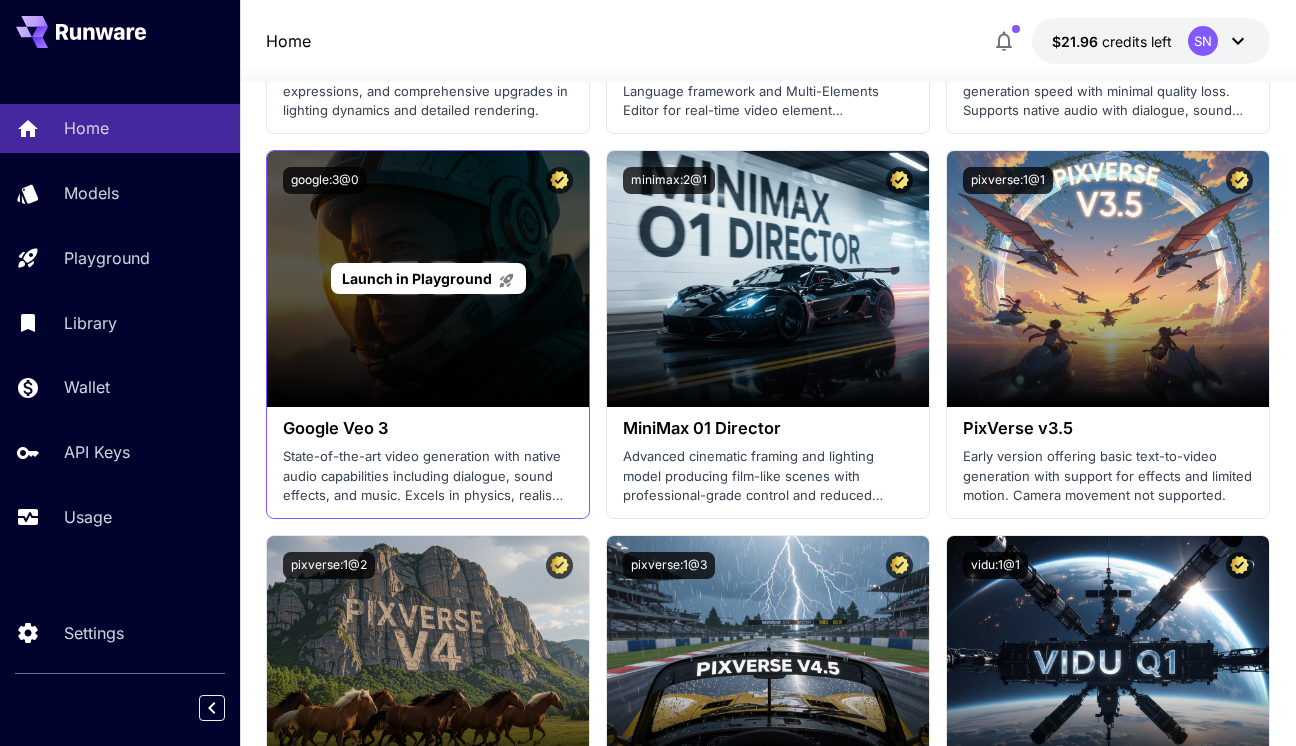 click on "Launch in Playground" at bounding box center [428, 279] 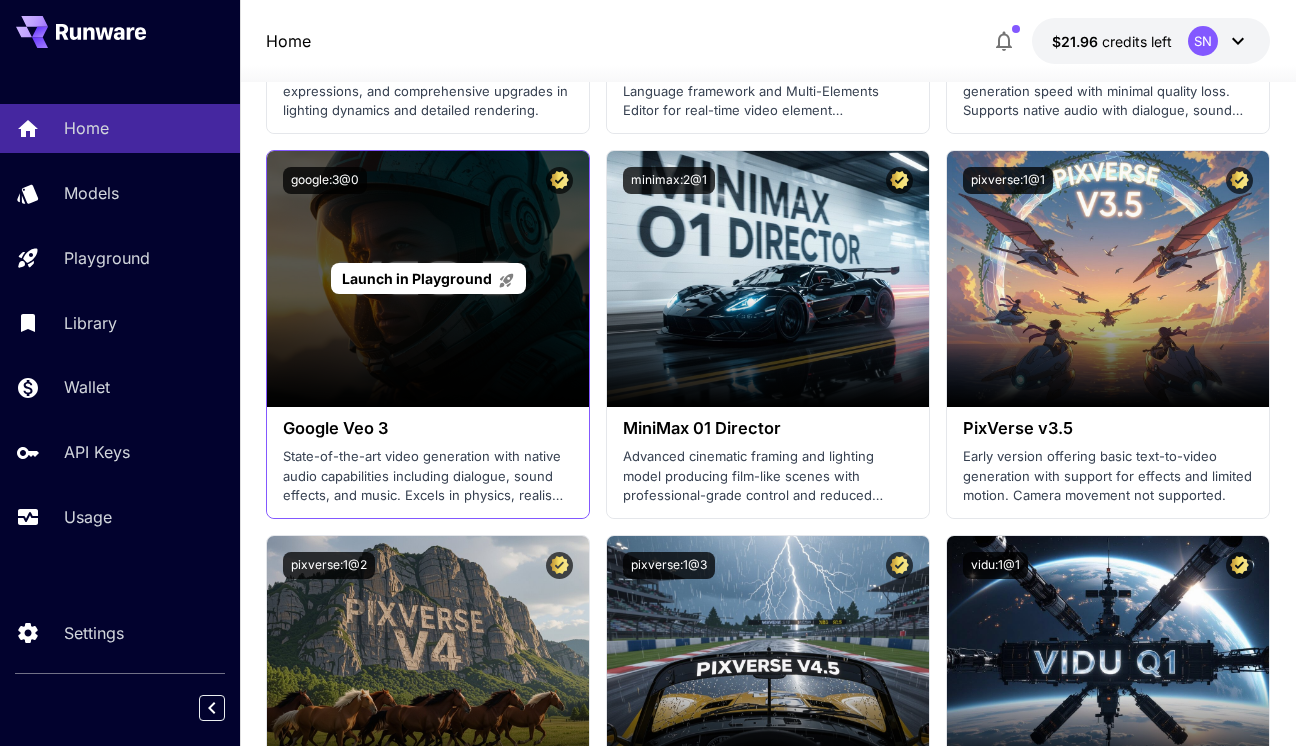 click on "Launch in Playground" at bounding box center (417, 278) 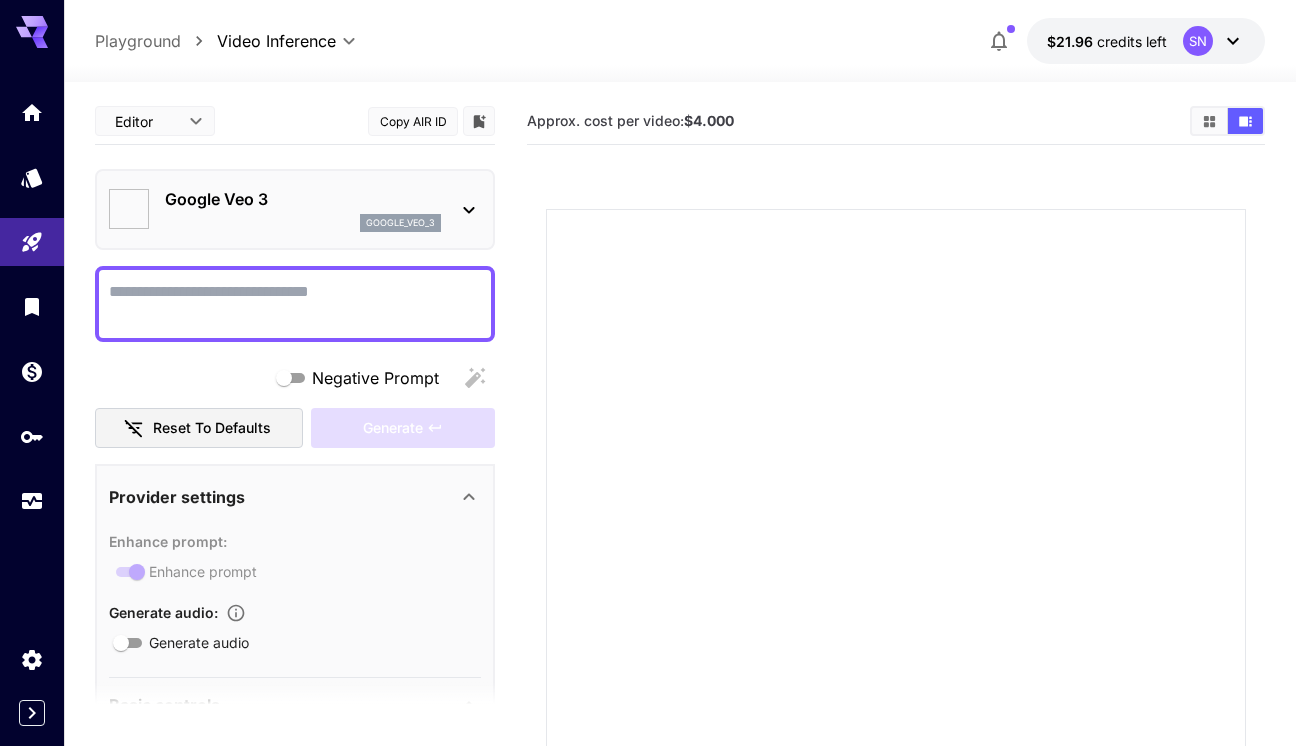 type on "*" 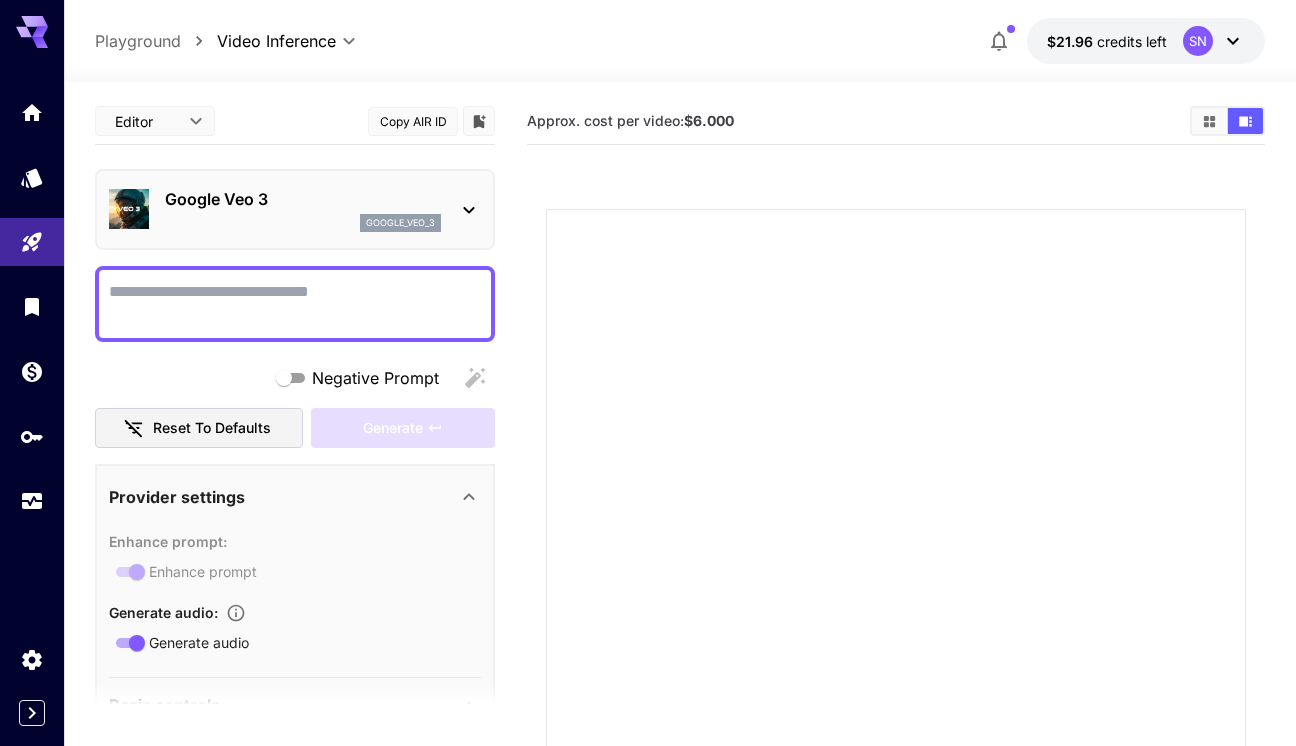 click on "Google Veo 3" at bounding box center [303, 199] 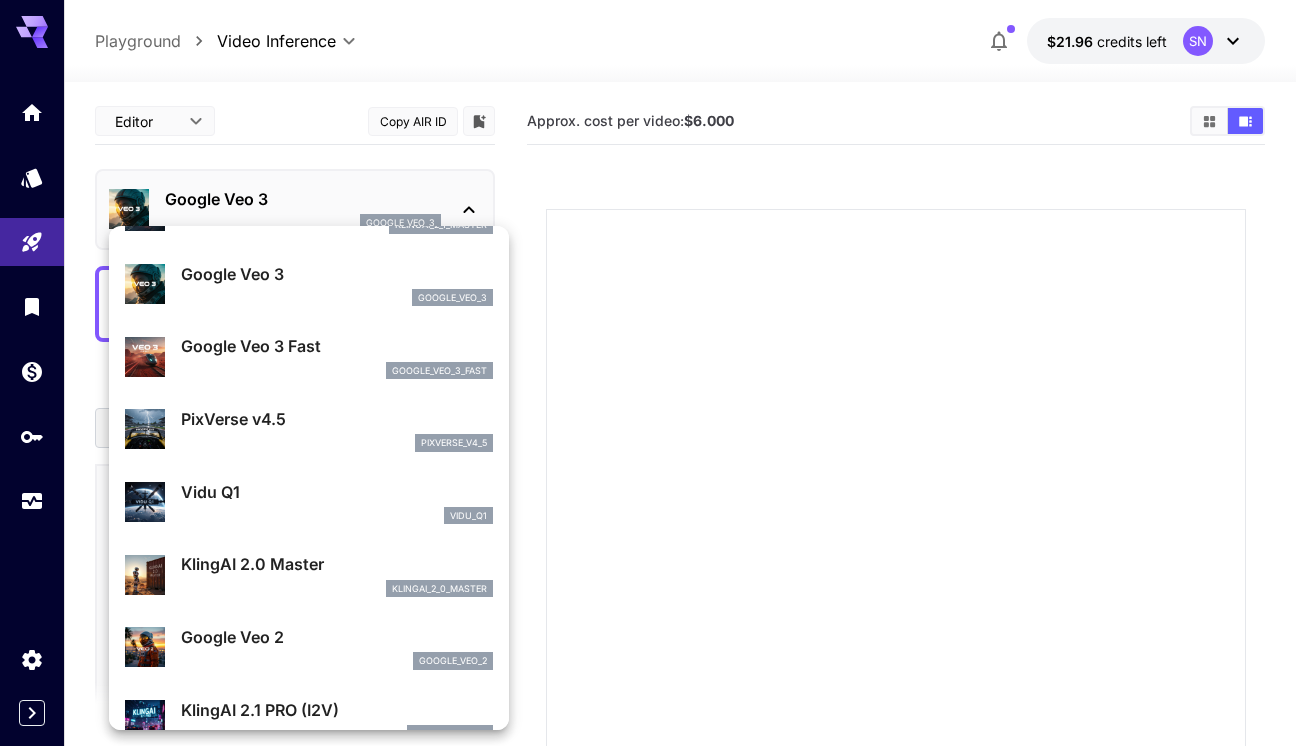 scroll, scrollTop: 226, scrollLeft: 0, axis: vertical 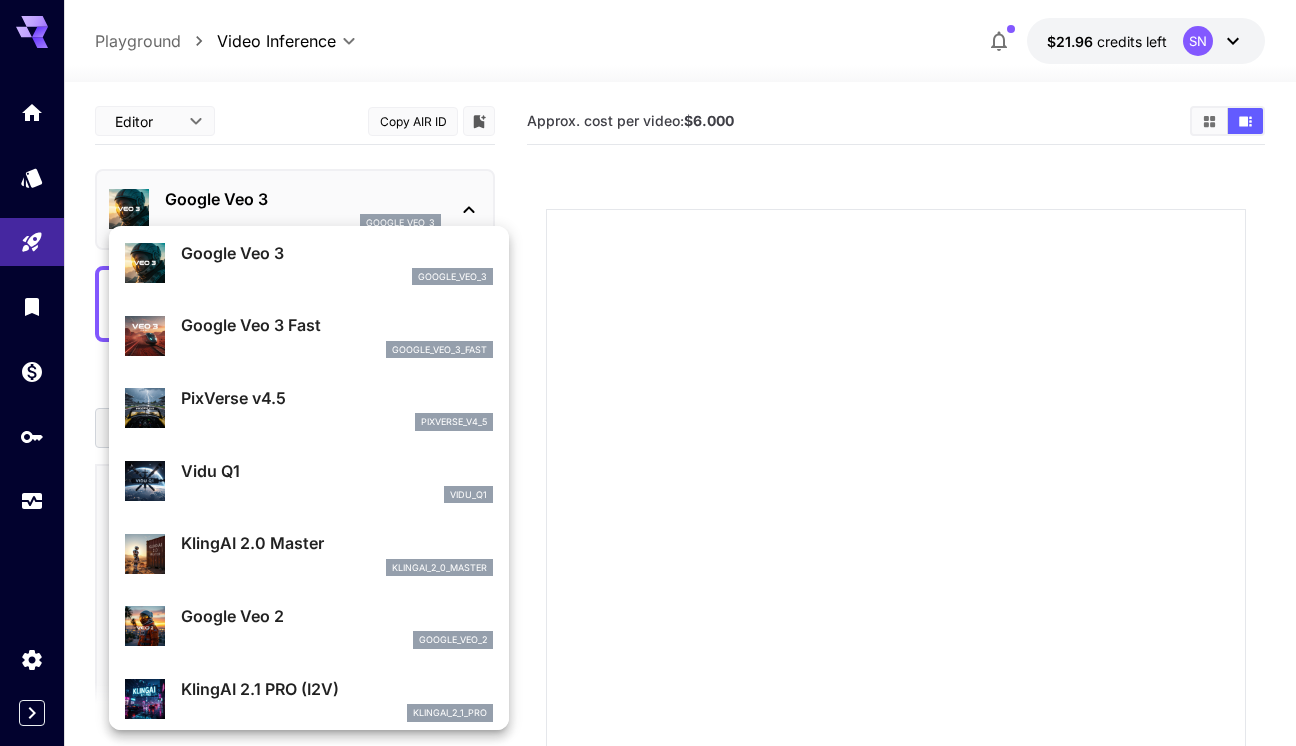 click on "Google Veo 2" at bounding box center (337, 616) 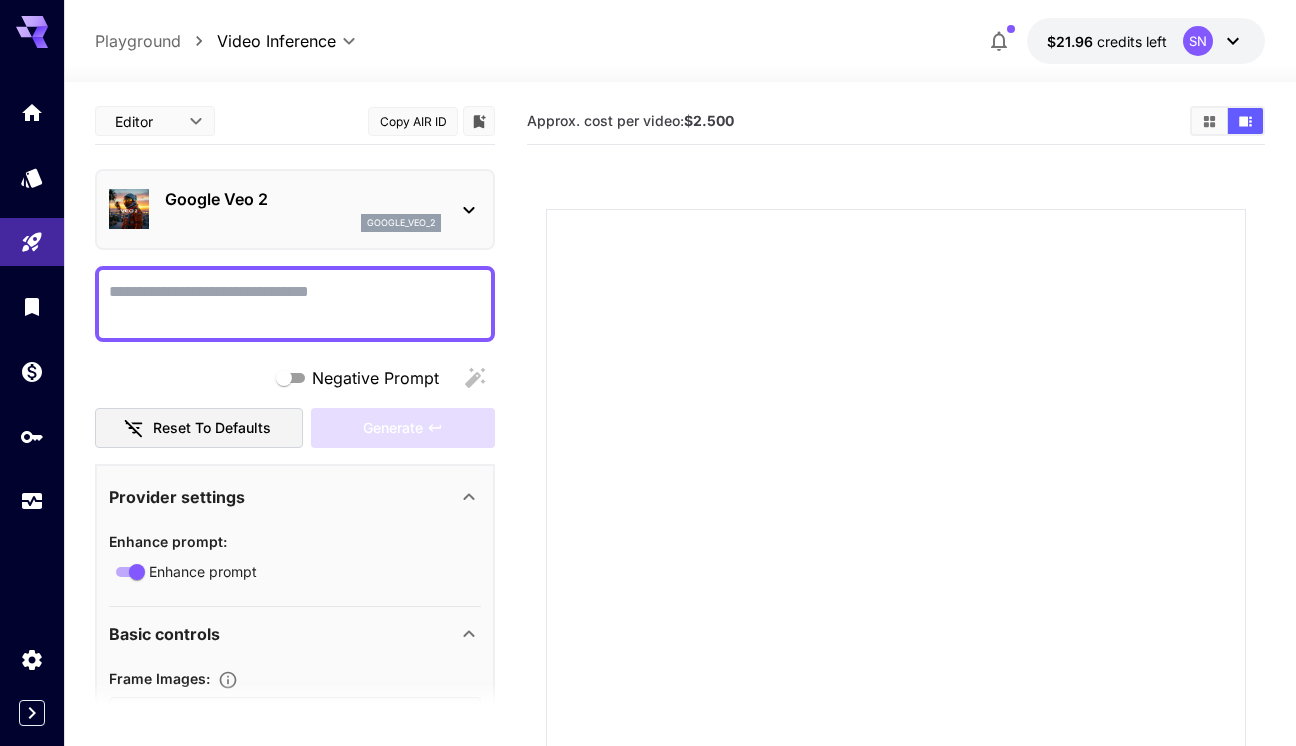 click 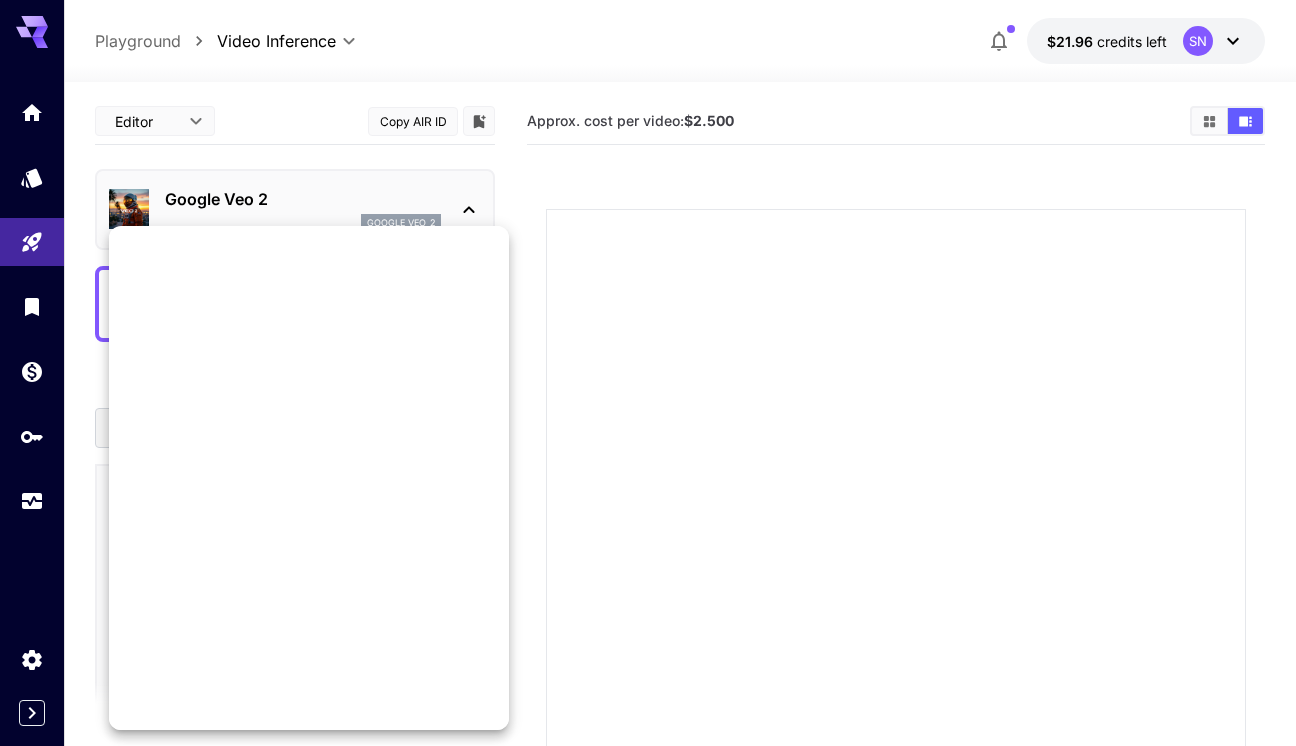 scroll, scrollTop: 0, scrollLeft: 0, axis: both 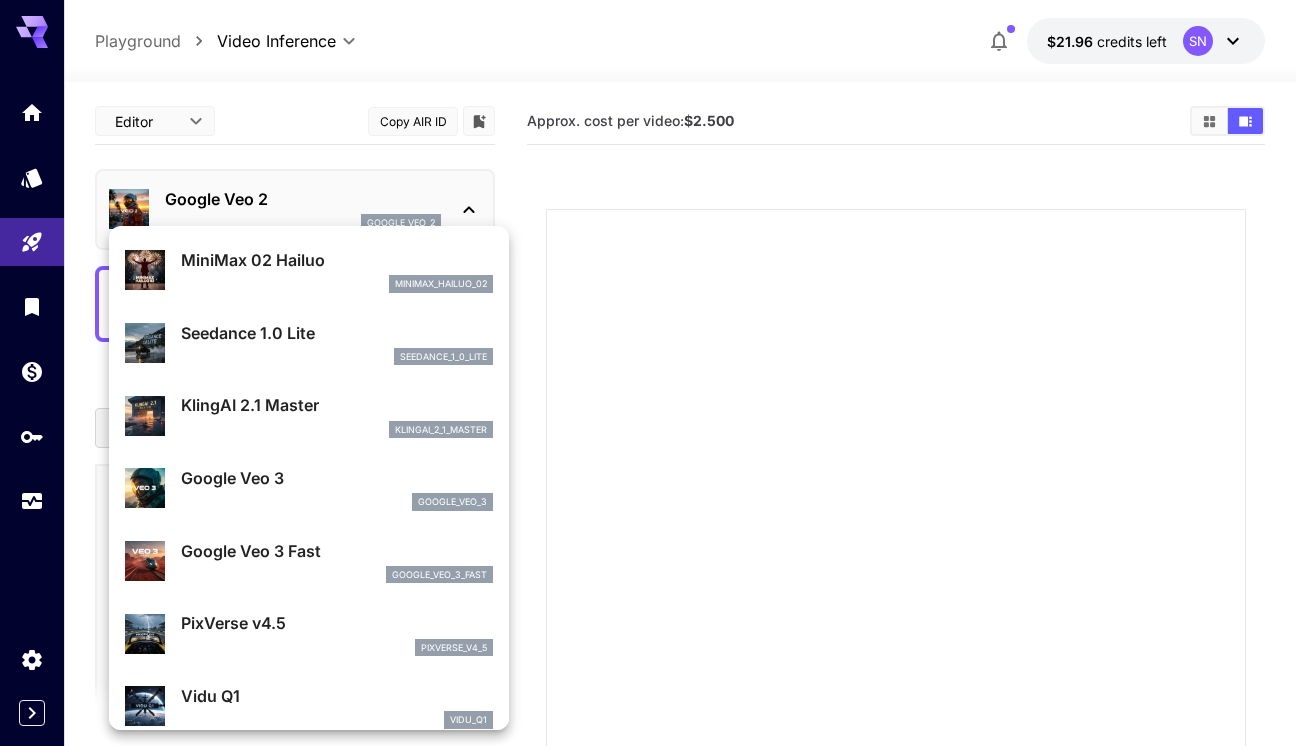 click on "Seedance 1.0 Lite" at bounding box center (337, 333) 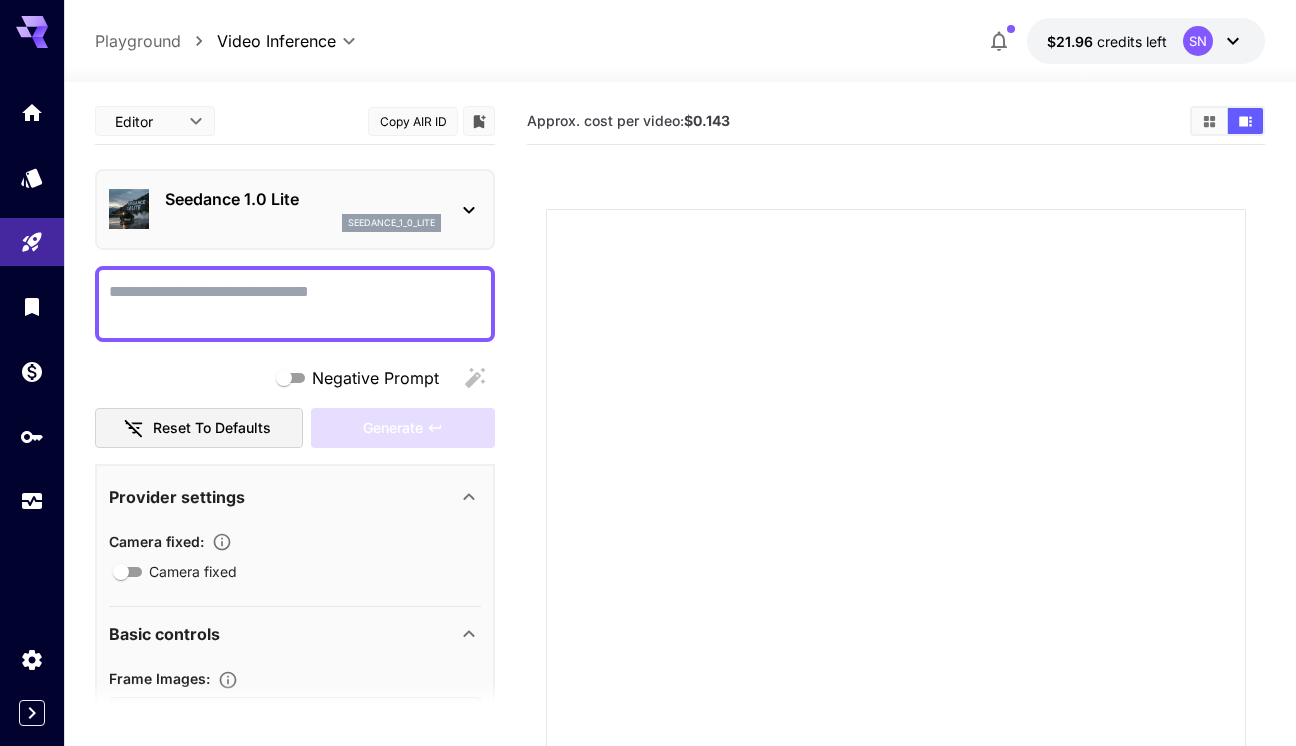 click 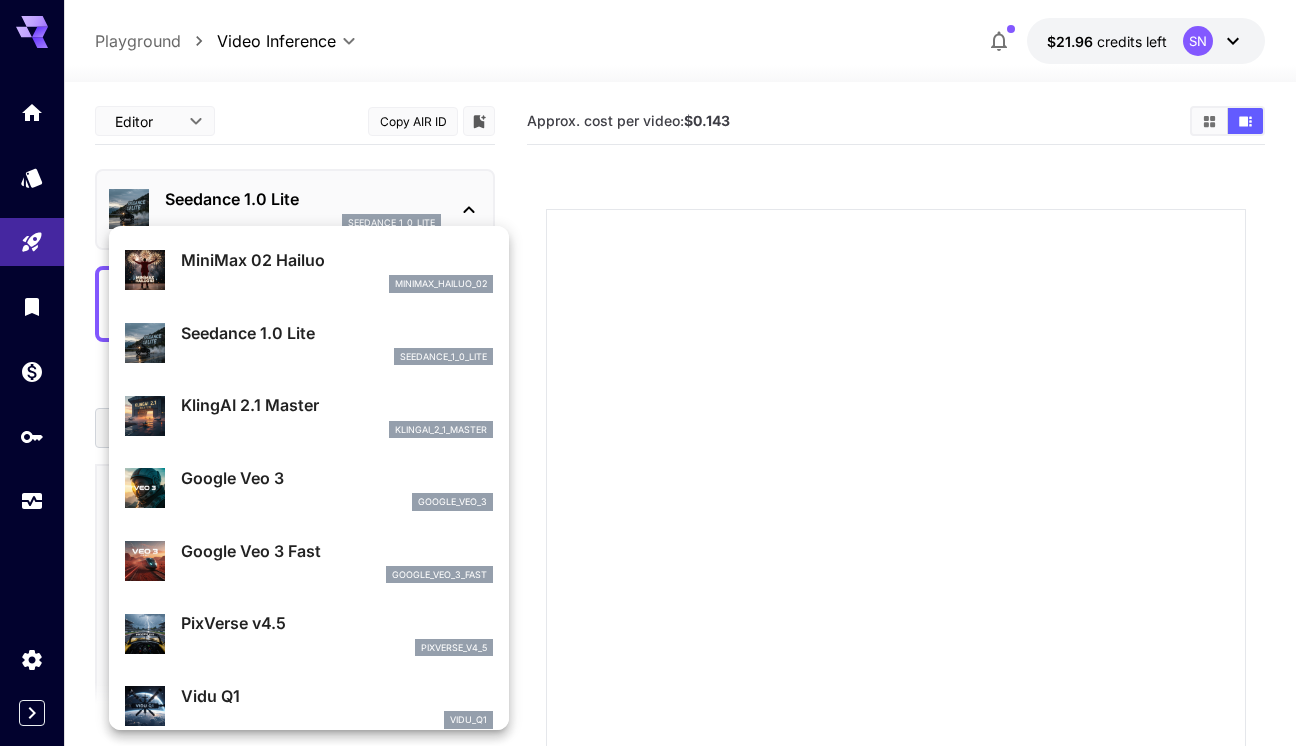 click on "minimax_hailuo_02" at bounding box center (337, 284) 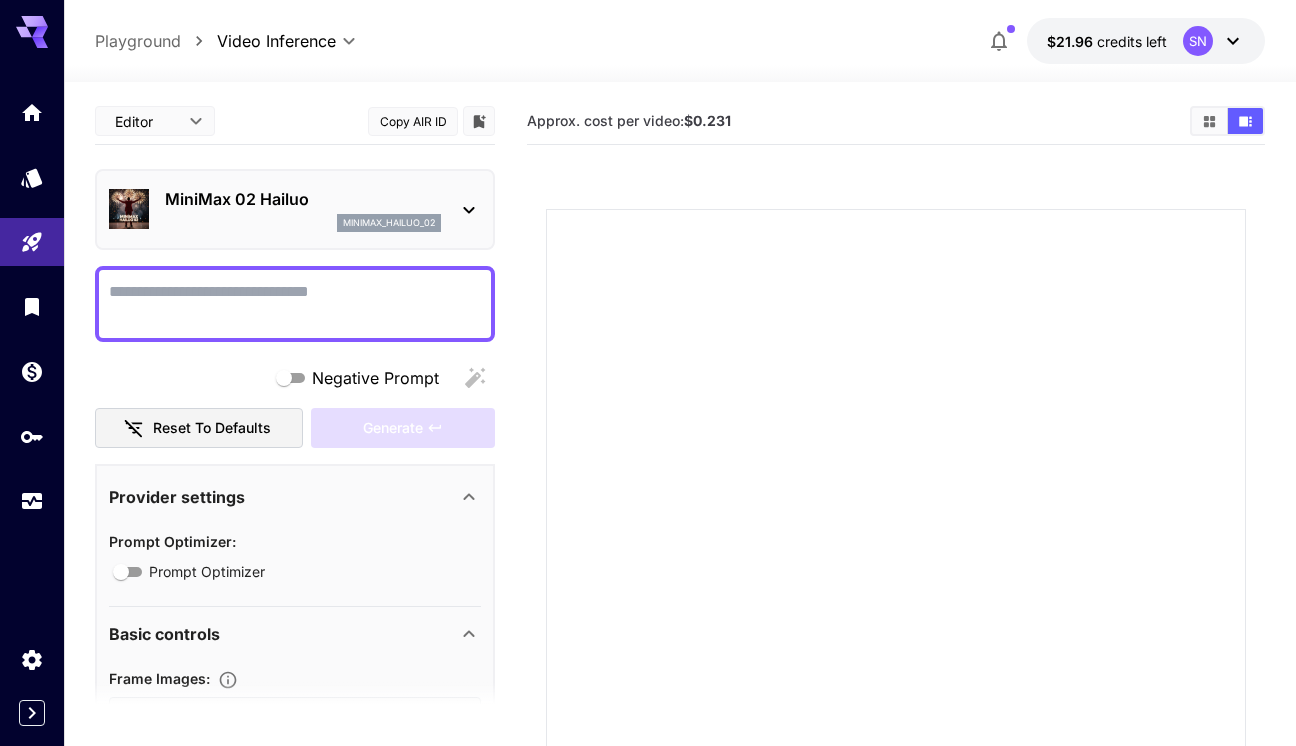 click 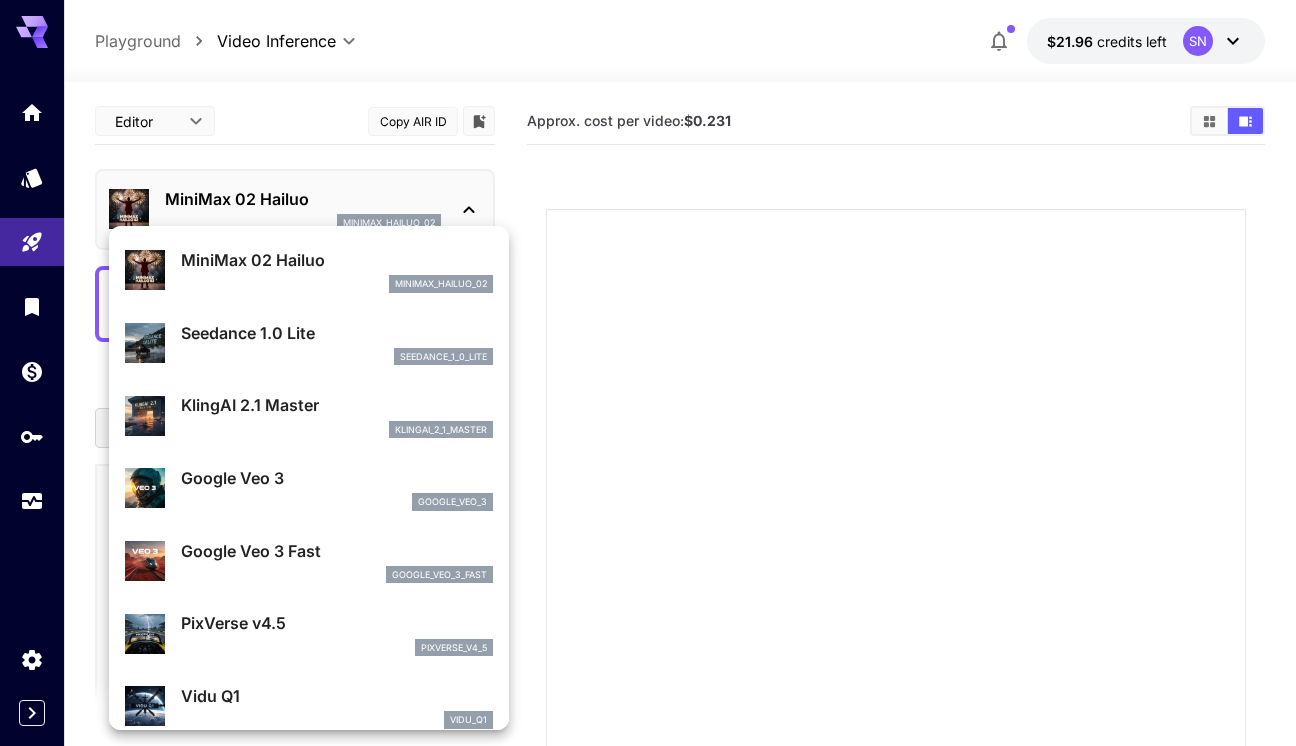 click on "klingai_2_1_master" at bounding box center (337, 430) 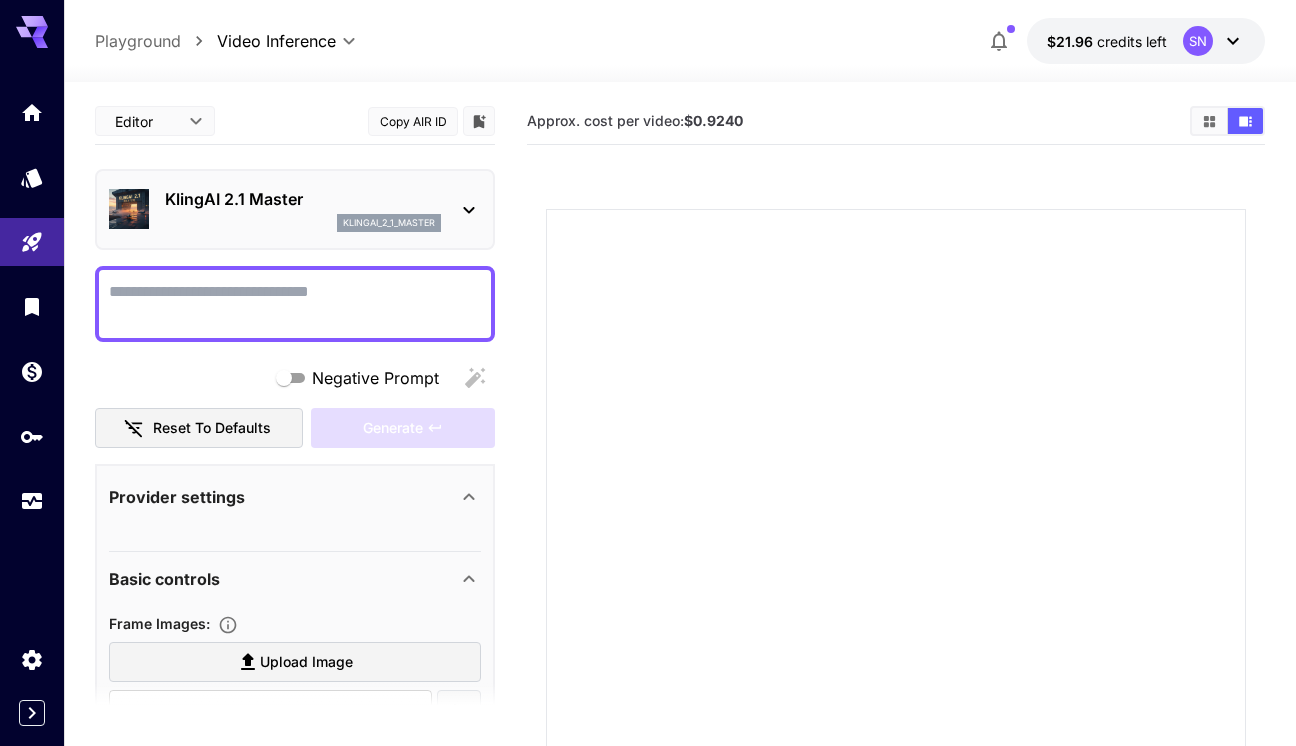 click 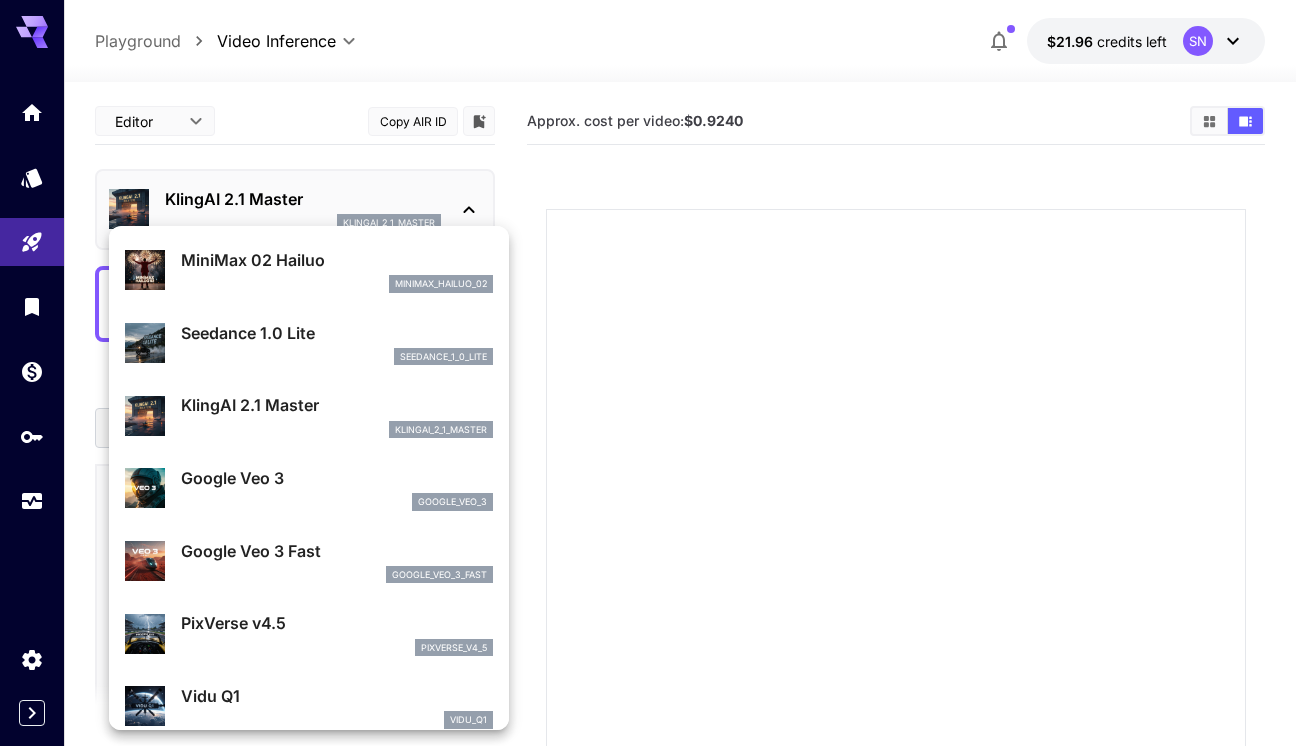 click on "Google Veo 3" at bounding box center (337, 478) 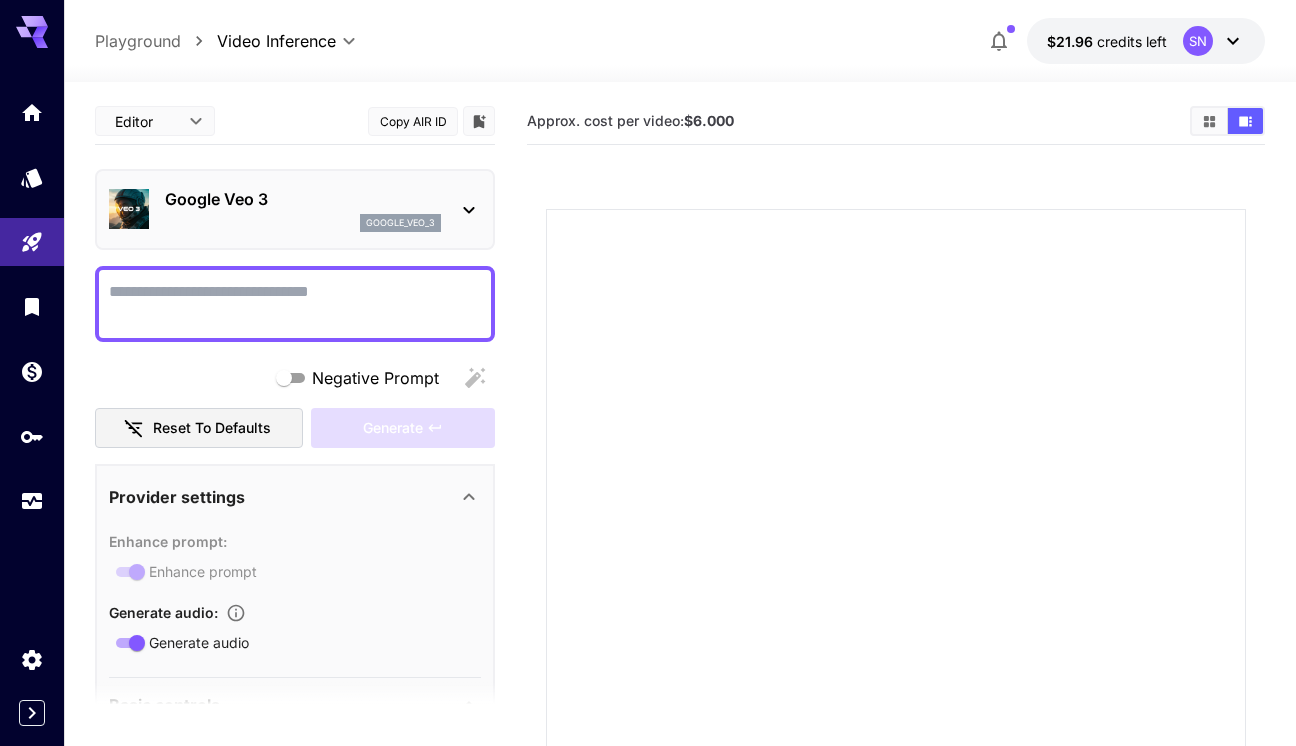 click 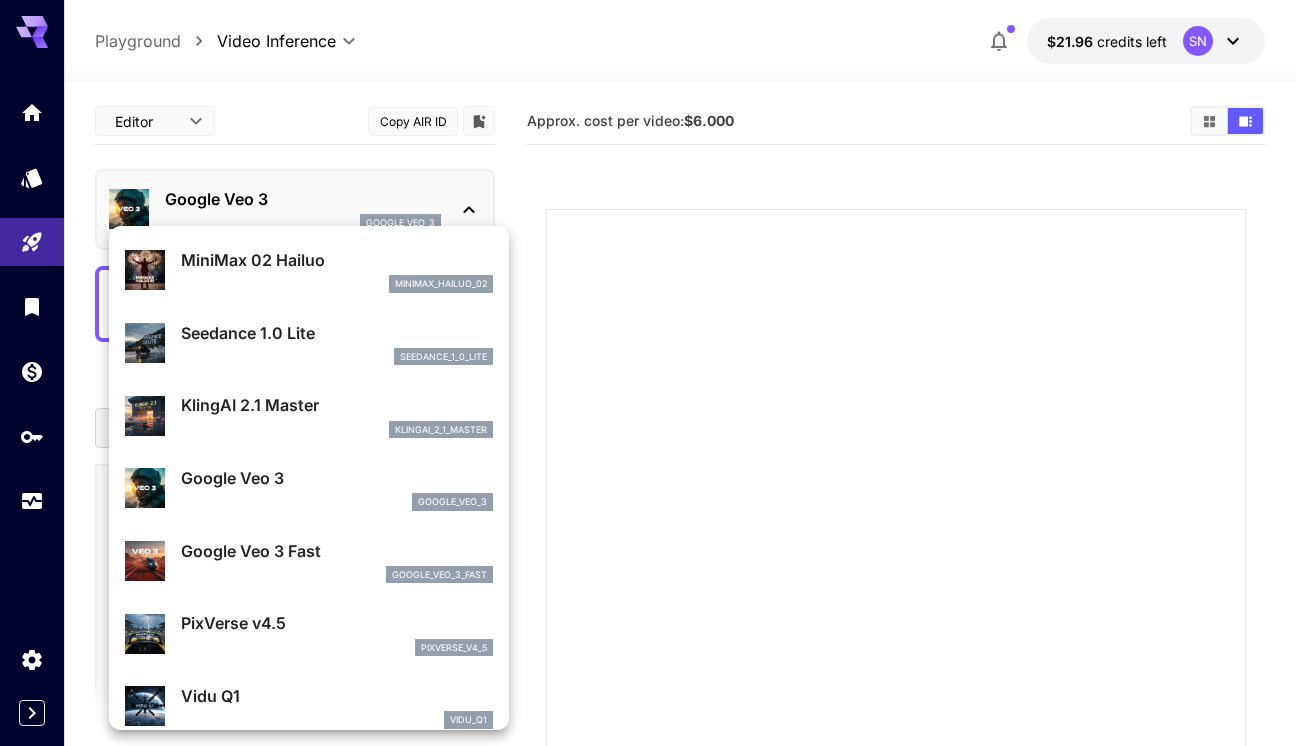 click on "PixVerse v4.5" at bounding box center (337, 623) 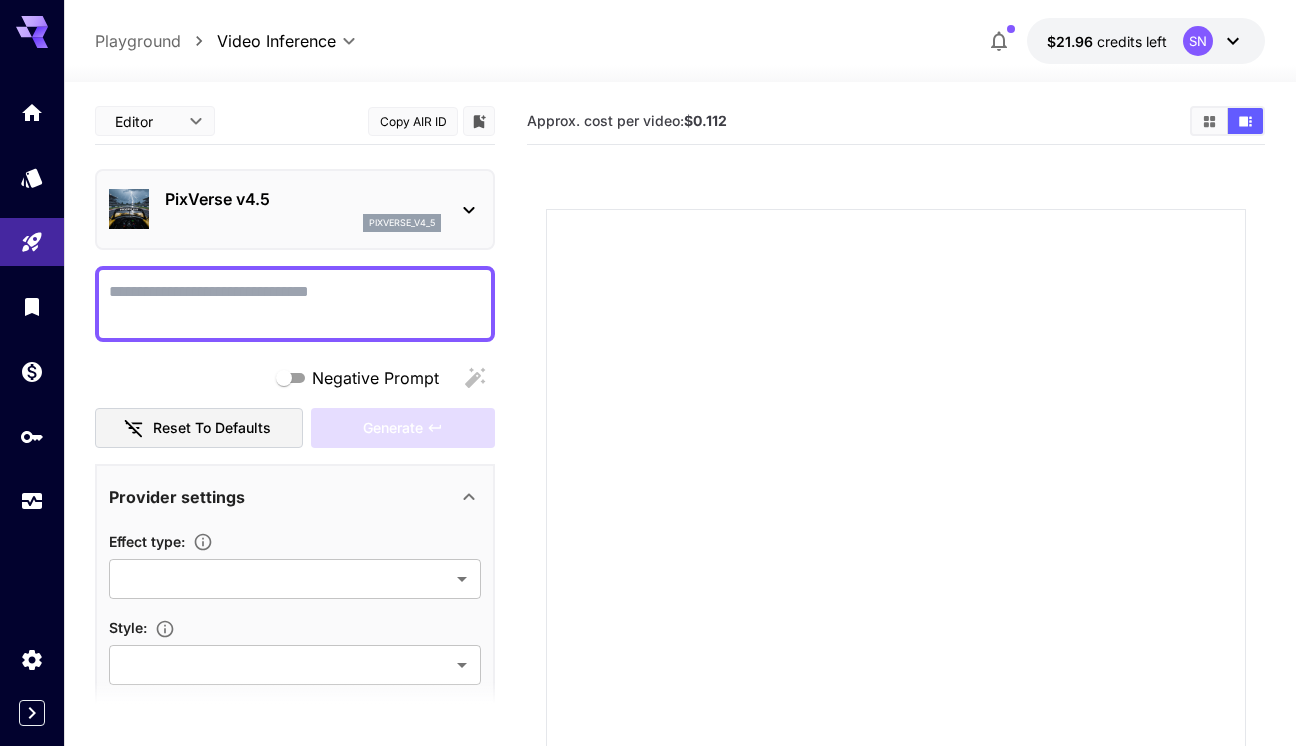 click 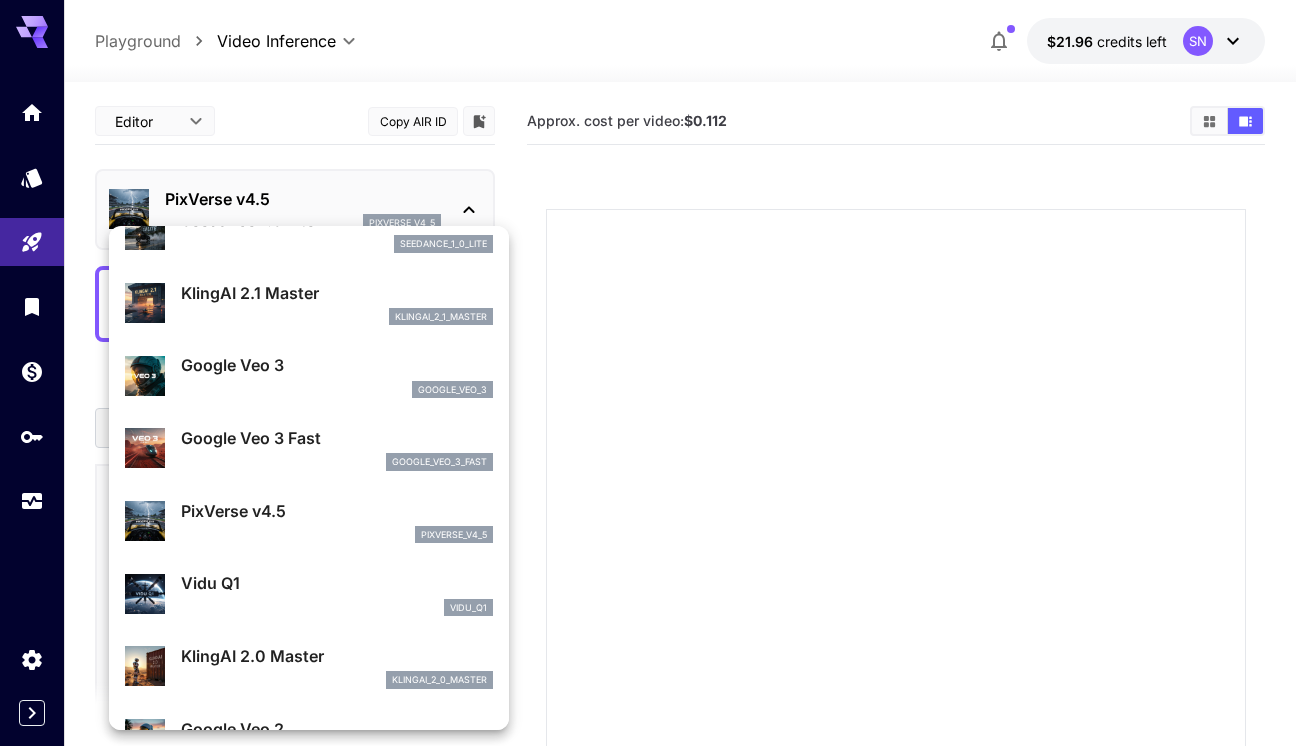 scroll, scrollTop: 116, scrollLeft: 0, axis: vertical 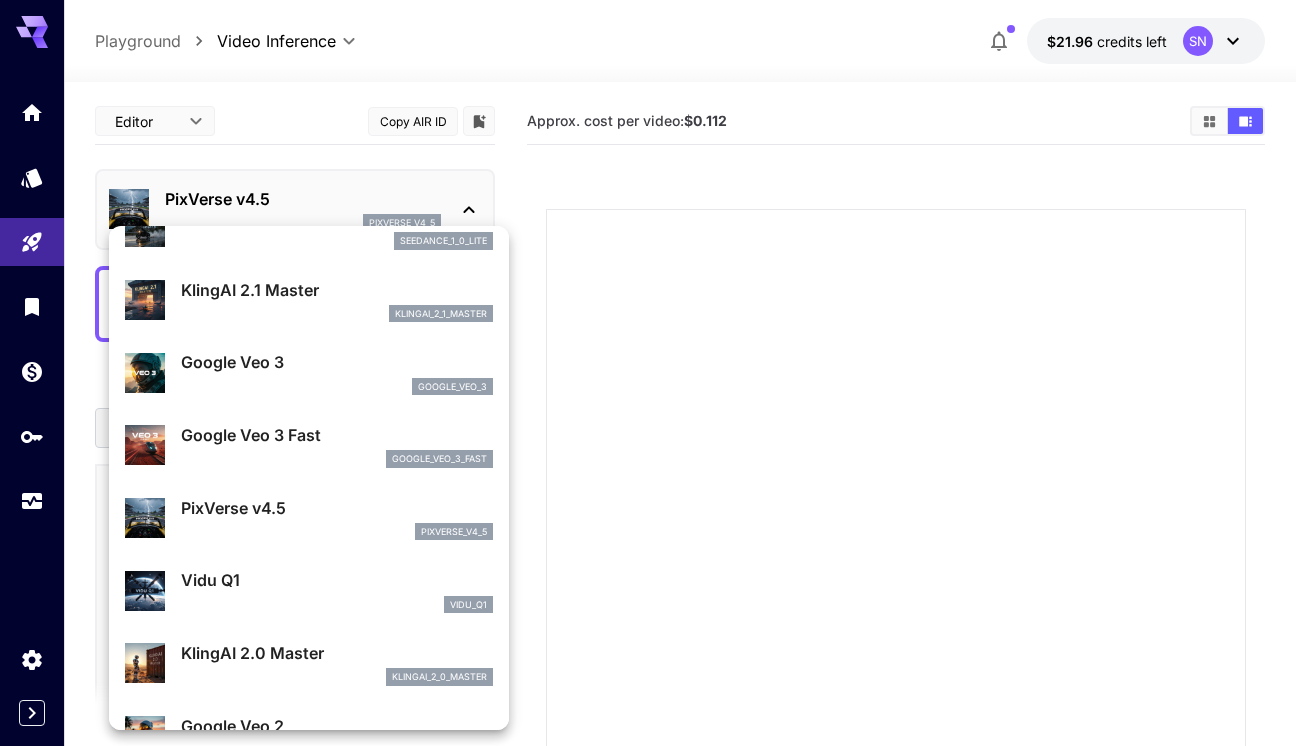 click on "Vidu Q1" at bounding box center [337, 580] 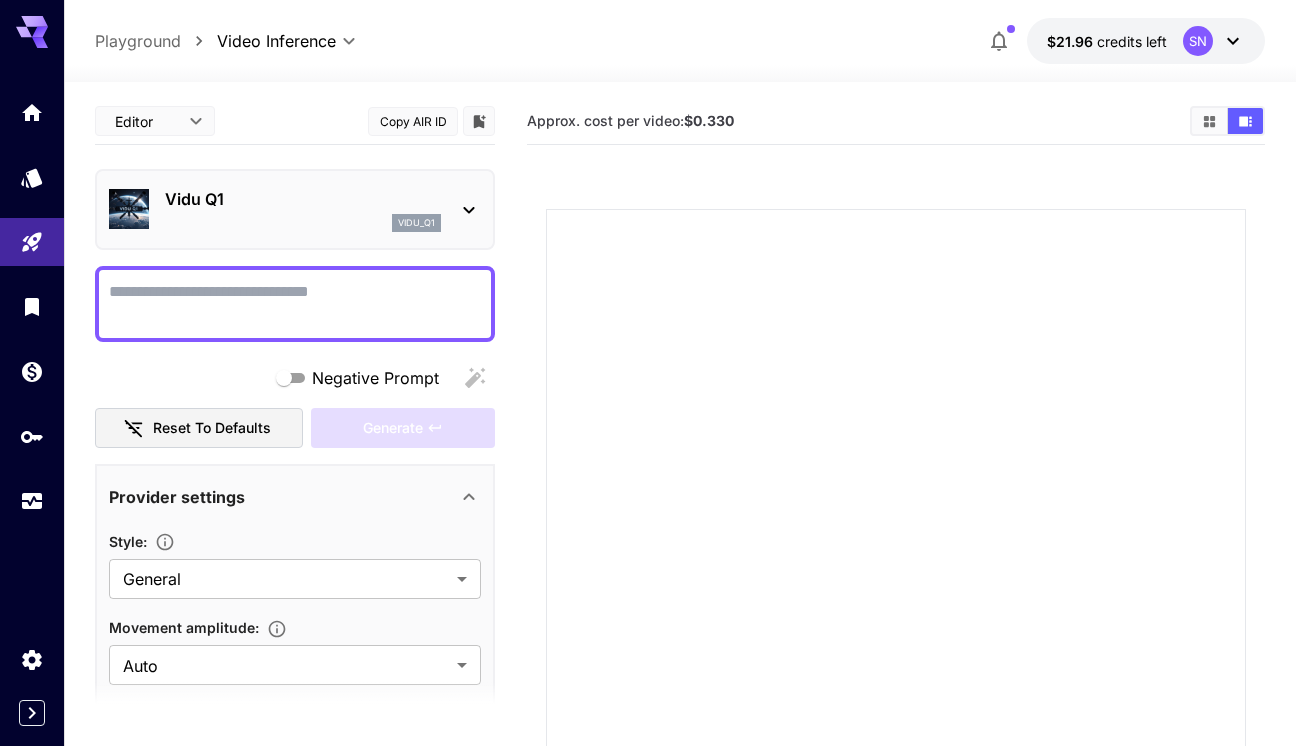 click 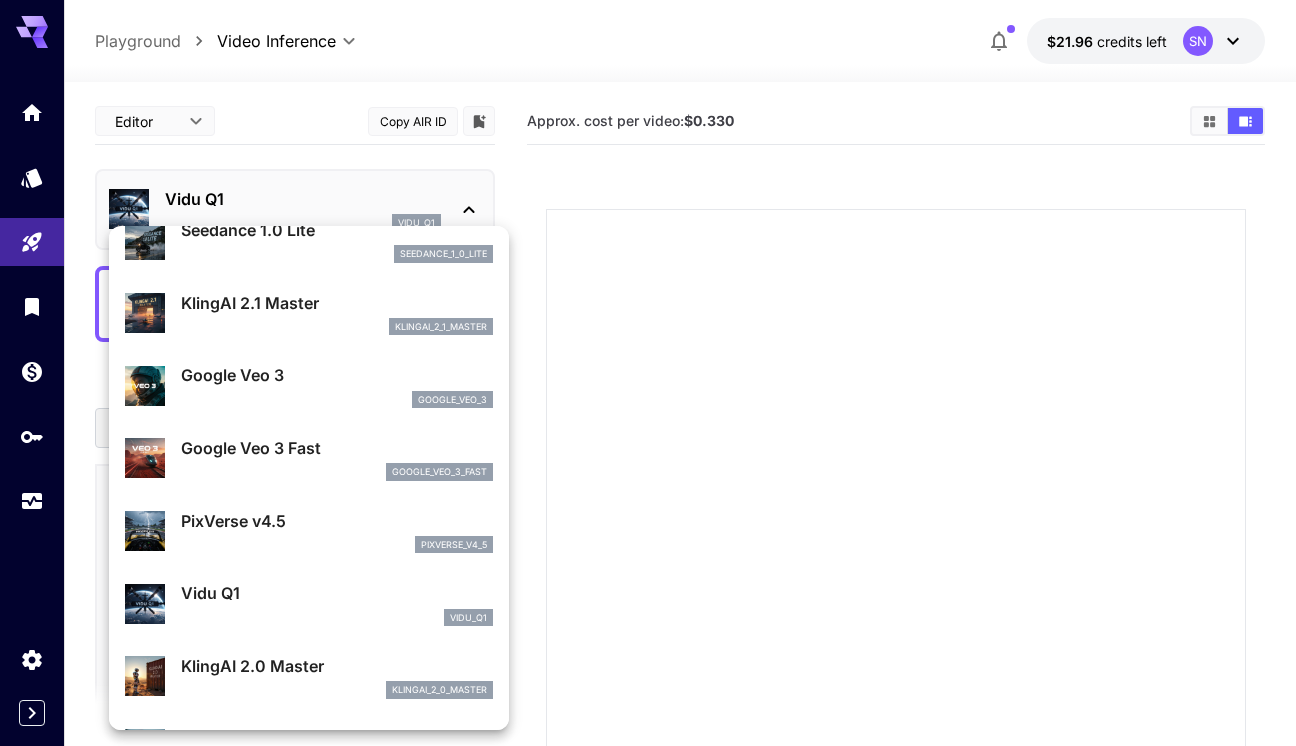 scroll, scrollTop: 156, scrollLeft: 0, axis: vertical 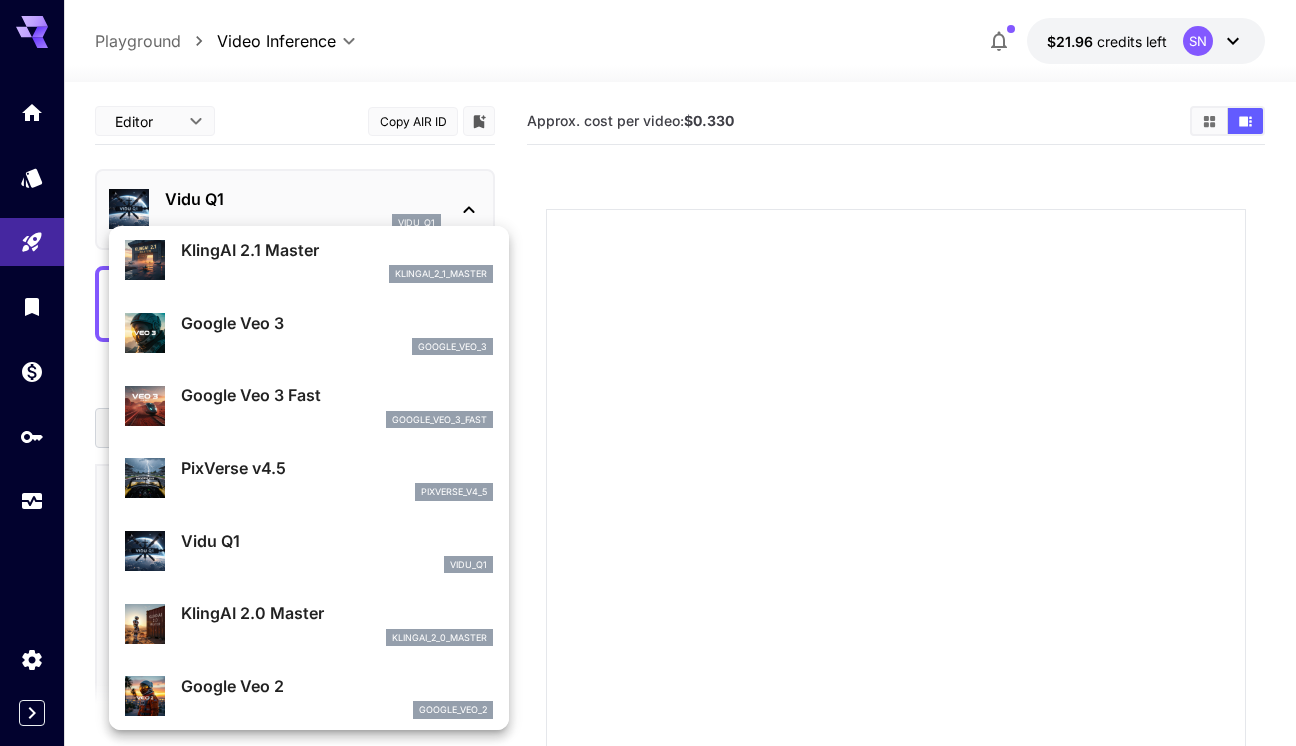 click on "klingai_2_0_master" at bounding box center (337, 638) 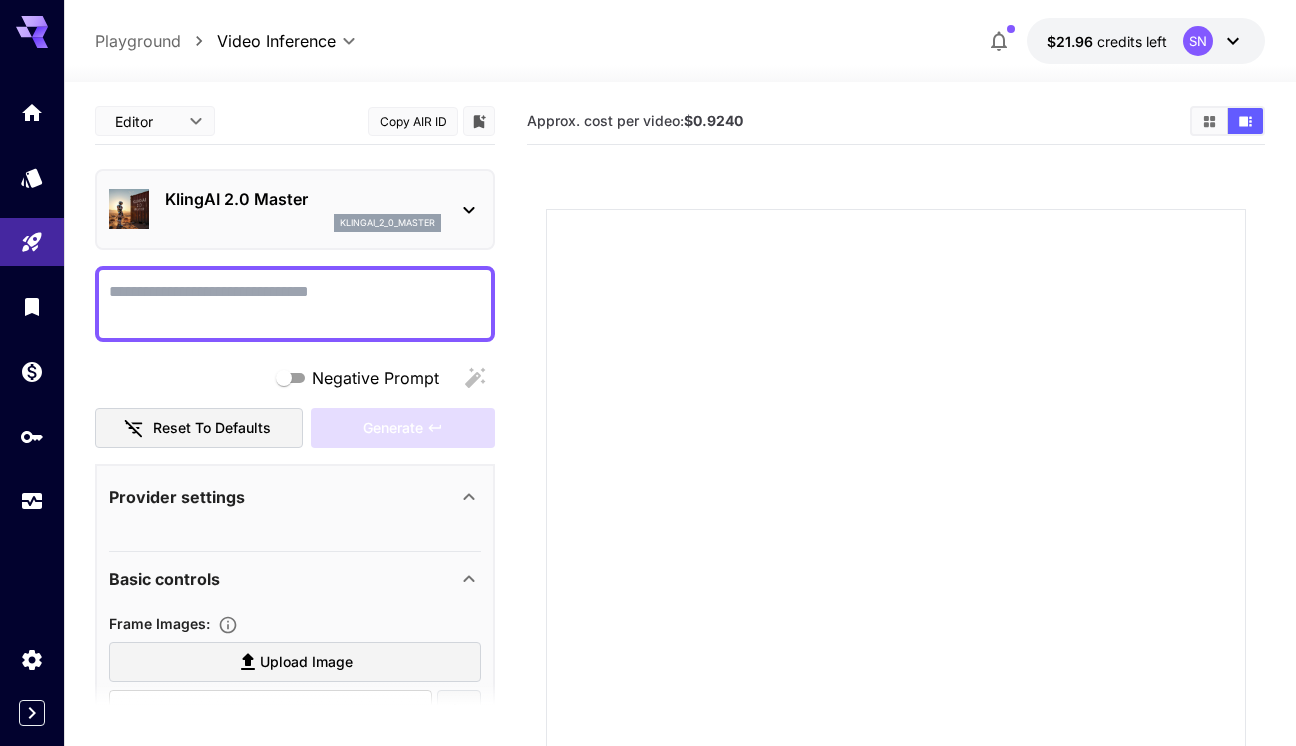 click on "KlingAI 2.0 Master klingai_2_0_master" at bounding box center [295, 209] 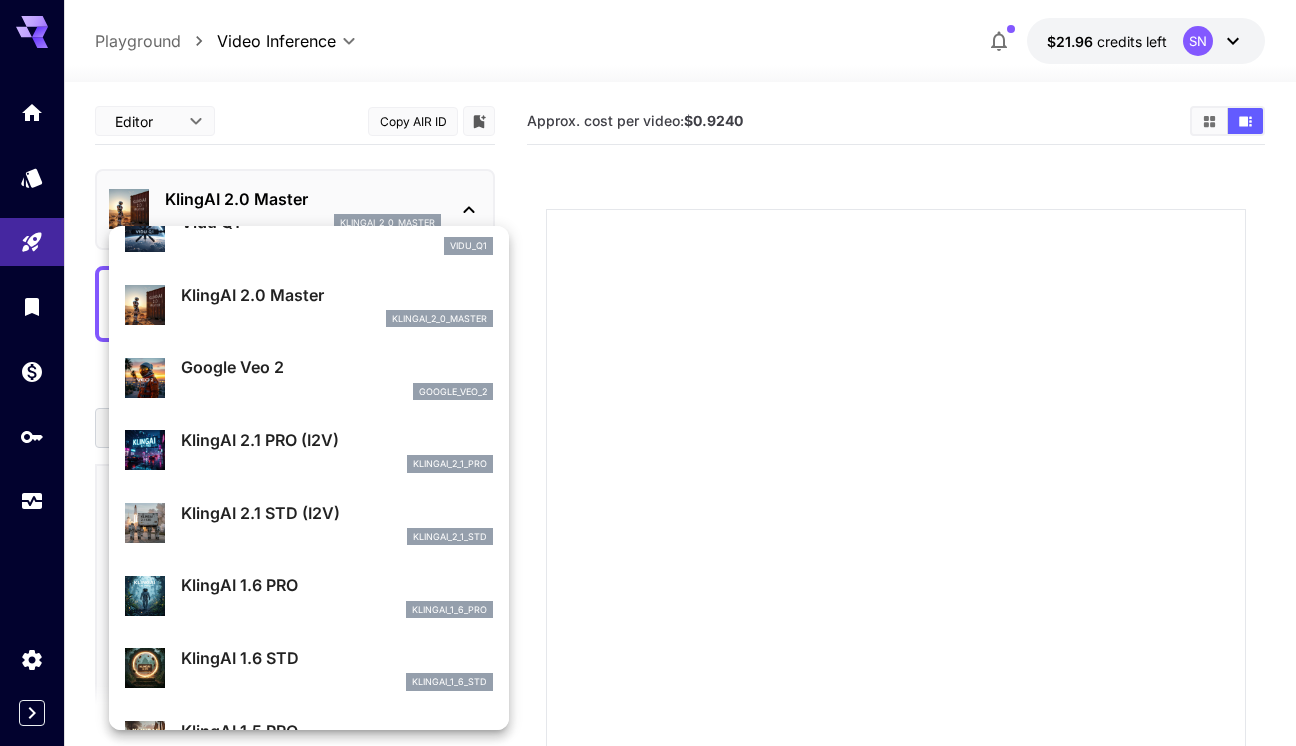 scroll, scrollTop: 480, scrollLeft: 0, axis: vertical 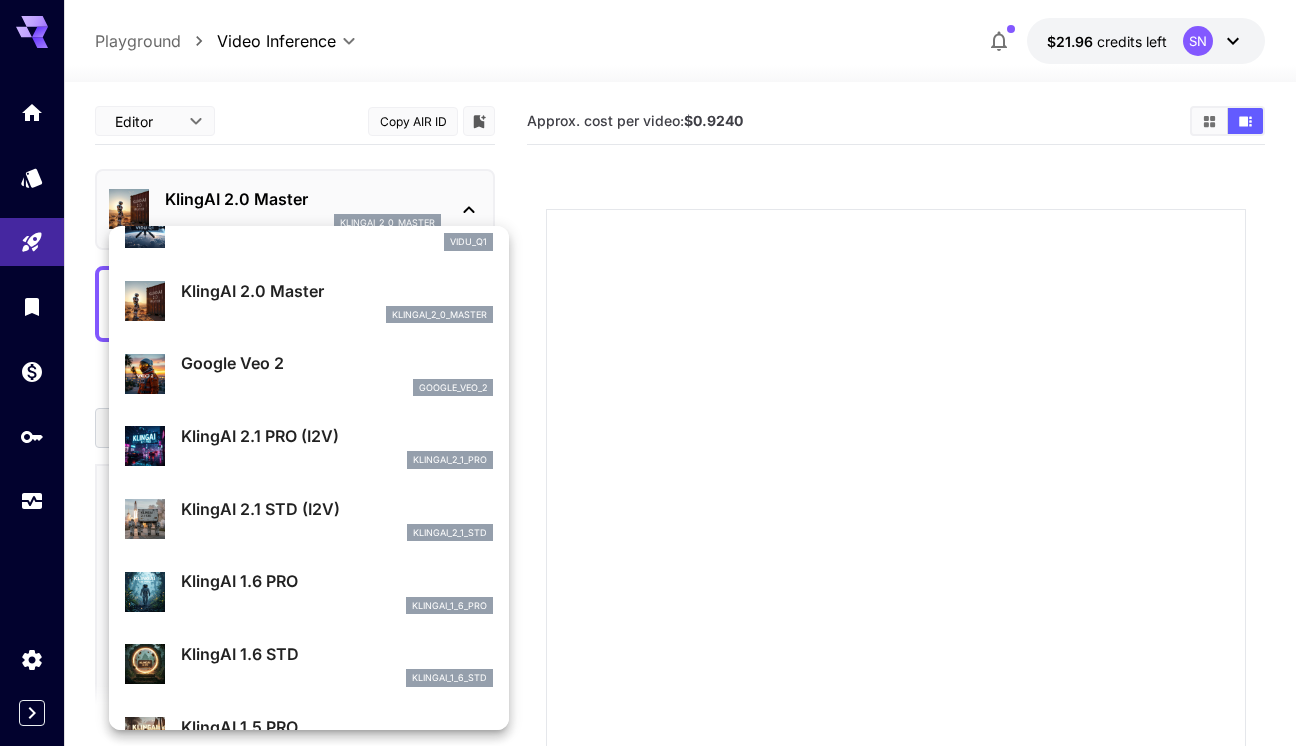 click on "KlingAI 2.1 STD (I2V) klingai_2_1_std" at bounding box center (337, 519) 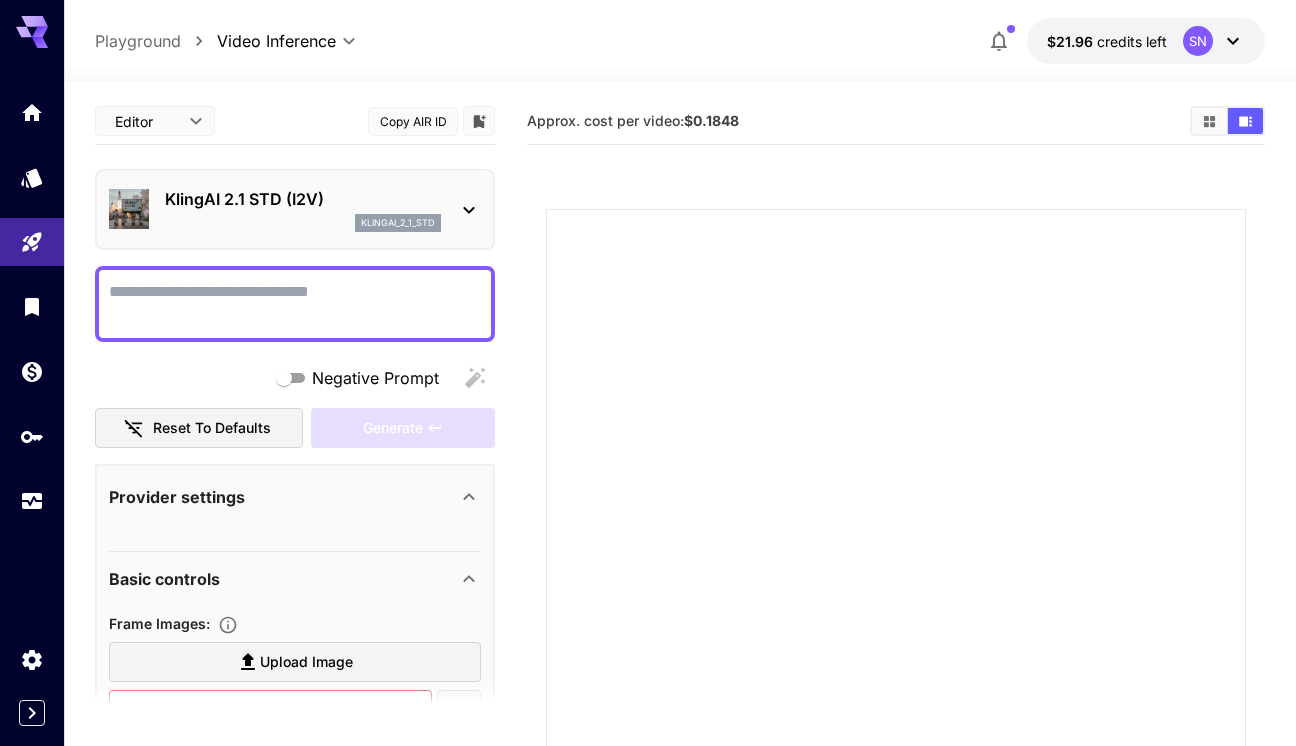click 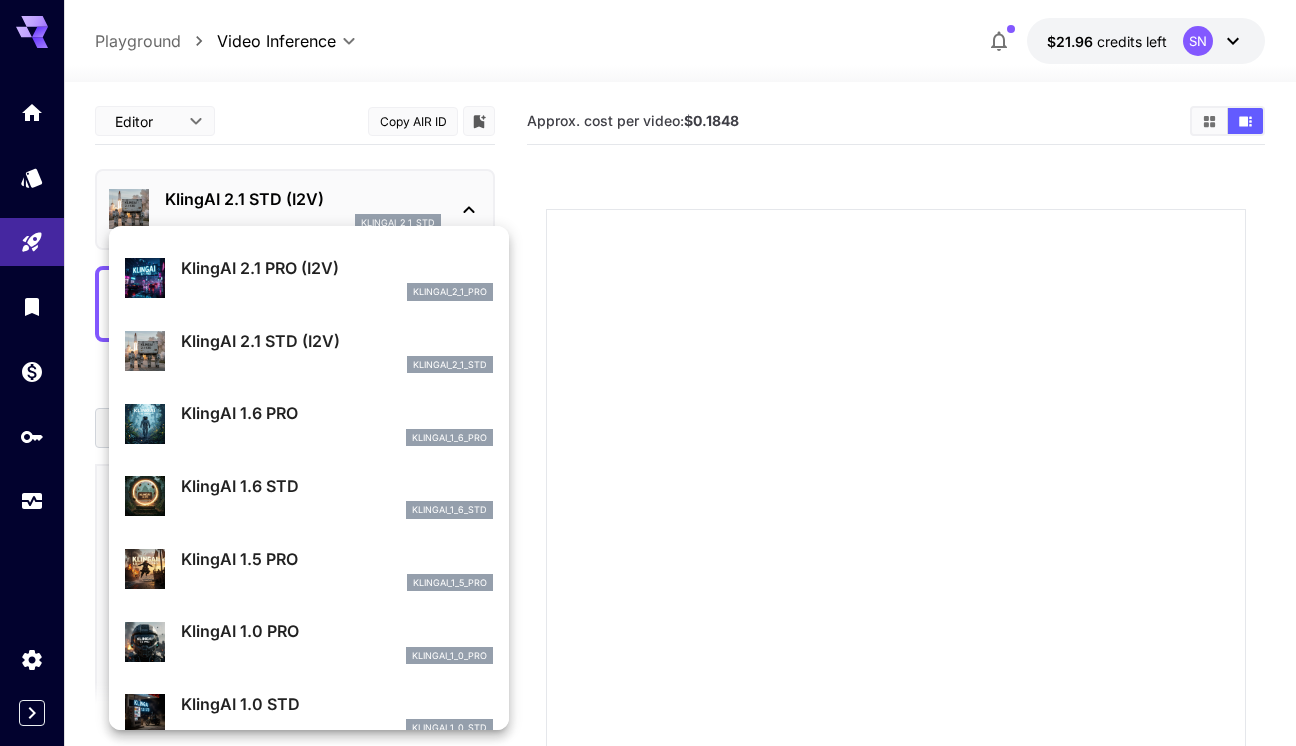 scroll, scrollTop: 674, scrollLeft: 0, axis: vertical 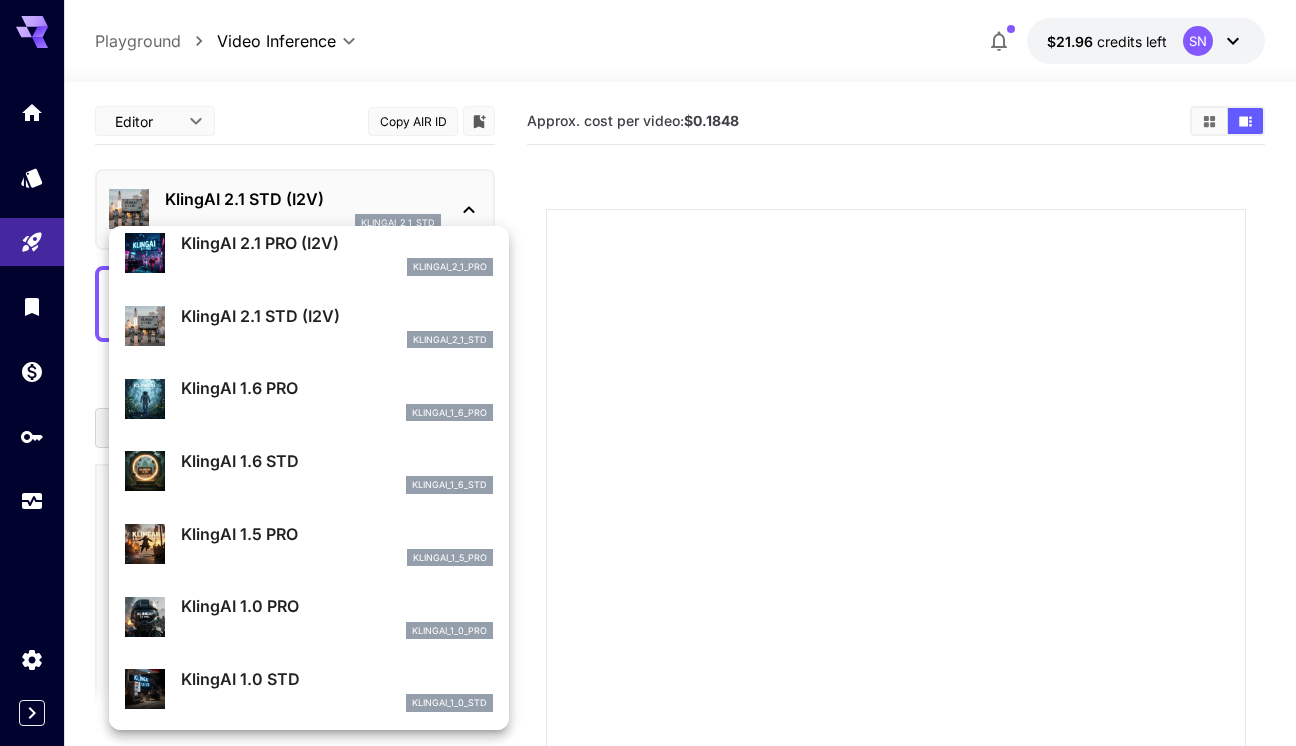 click on "KlingAI 1.6 PRO klingai_1_6_pro" at bounding box center (337, 398) 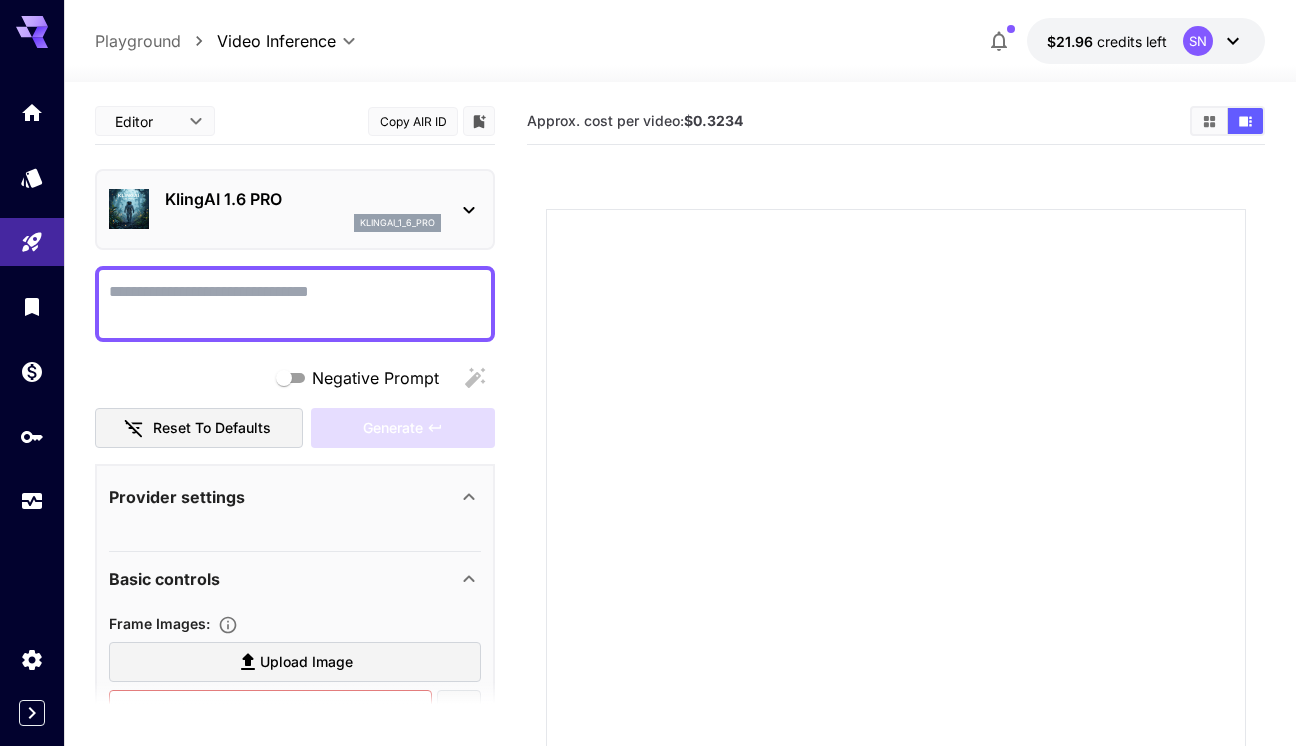click 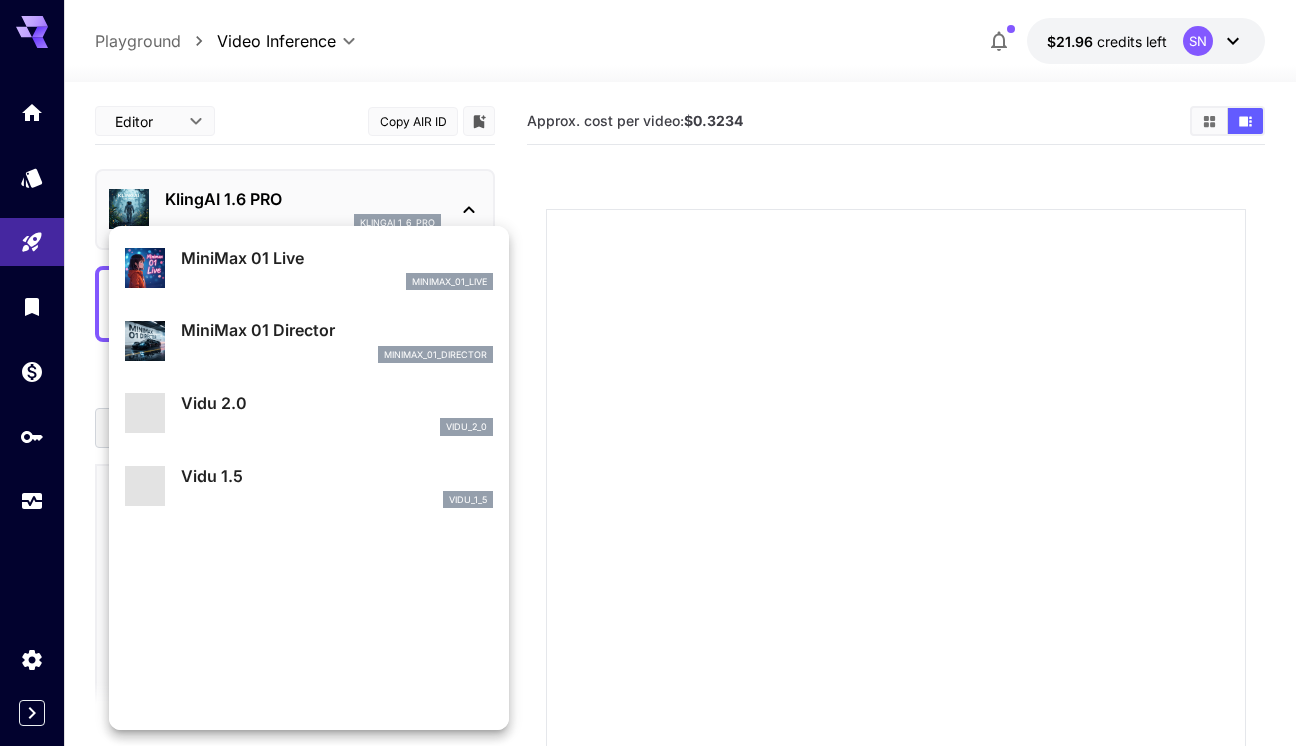 scroll, scrollTop: 1262, scrollLeft: 0, axis: vertical 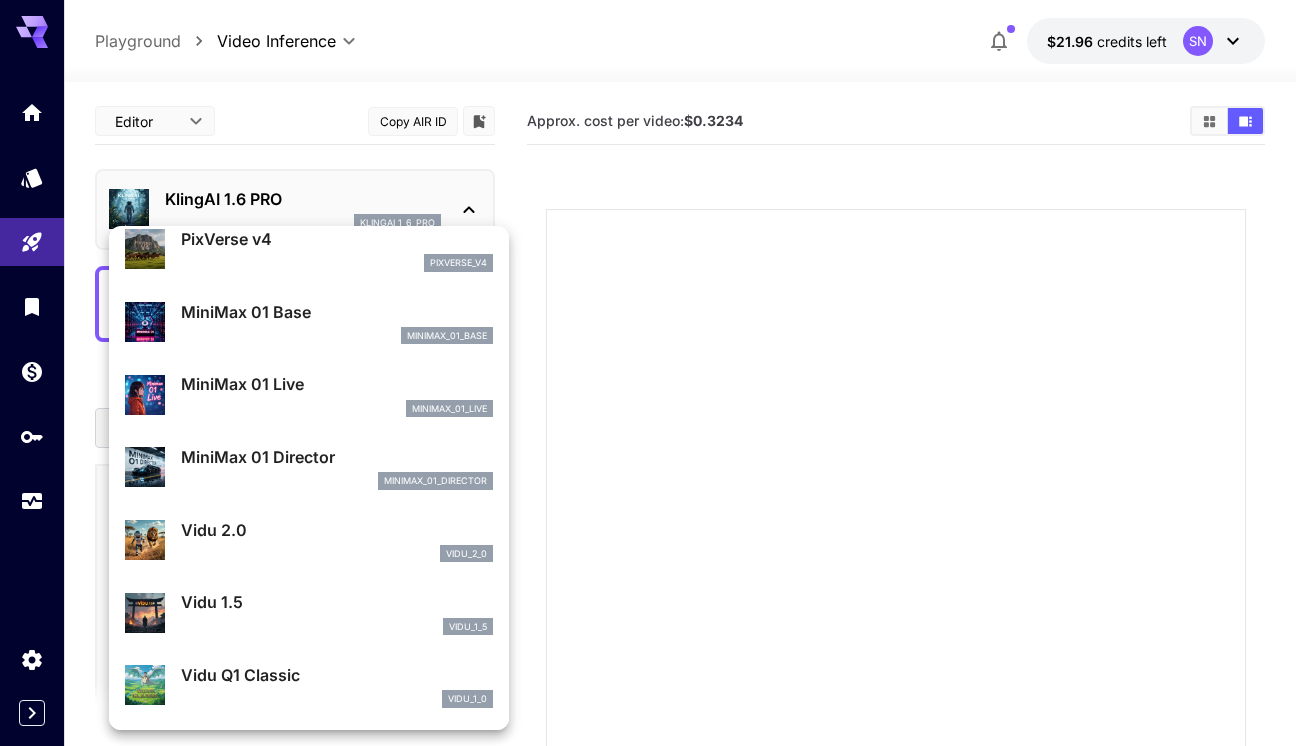 click at bounding box center (648, 373) 